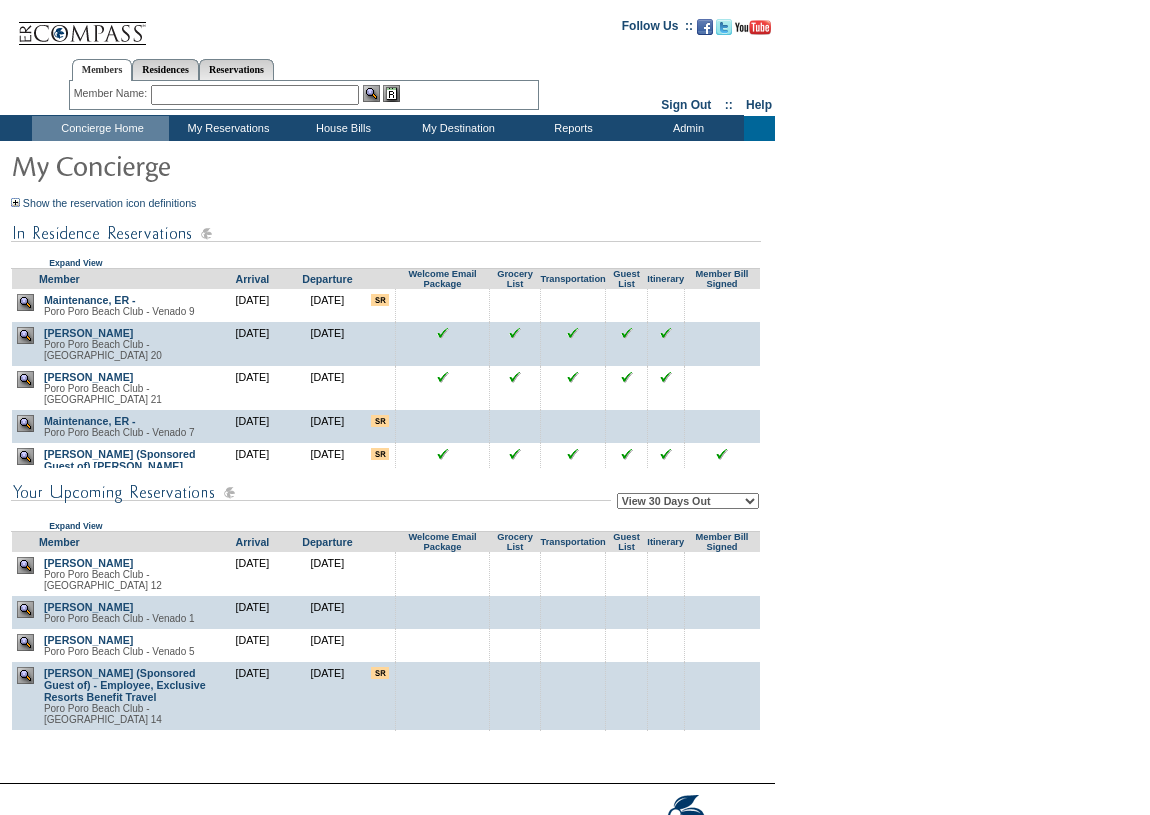 scroll, scrollTop: 0, scrollLeft: 0, axis: both 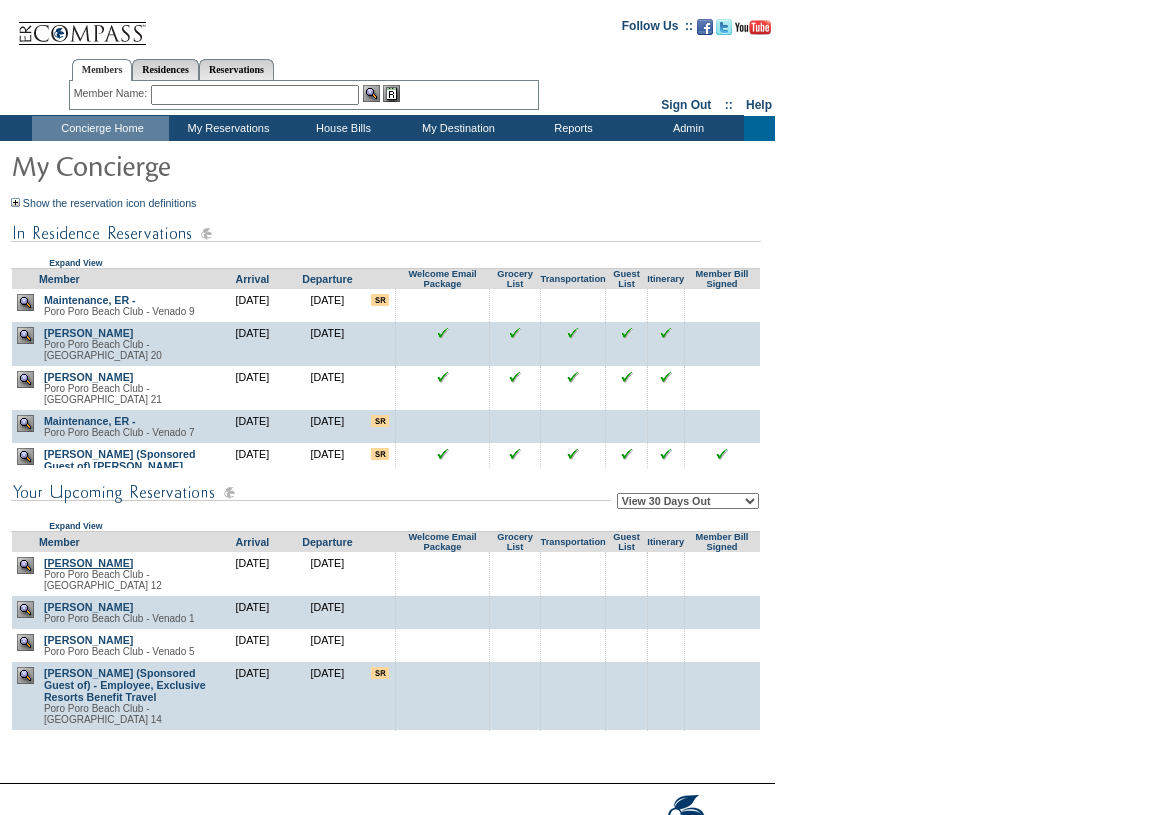 drag, startPoint x: 165, startPoint y: 566, endPoint x: 46, endPoint y: 561, distance: 119.104996 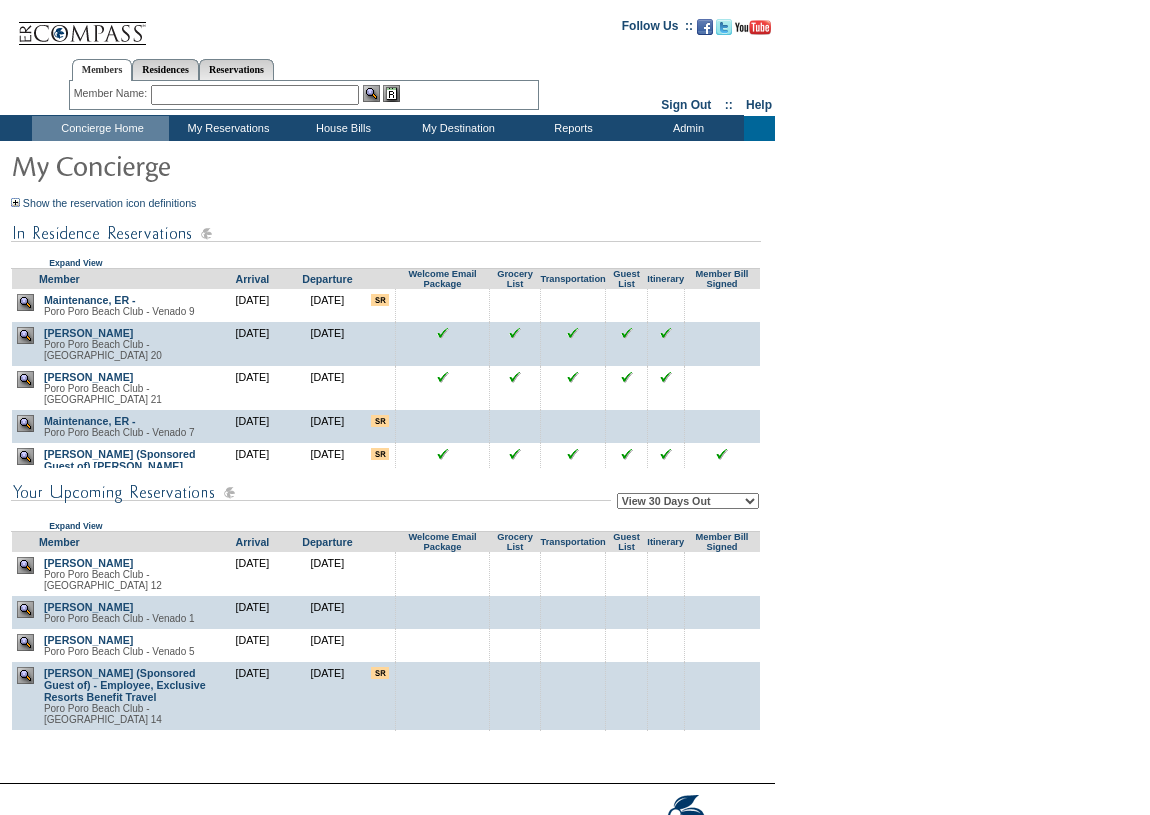 drag, startPoint x: 162, startPoint y: 597, endPoint x: 43, endPoint y: 603, distance: 119.15116 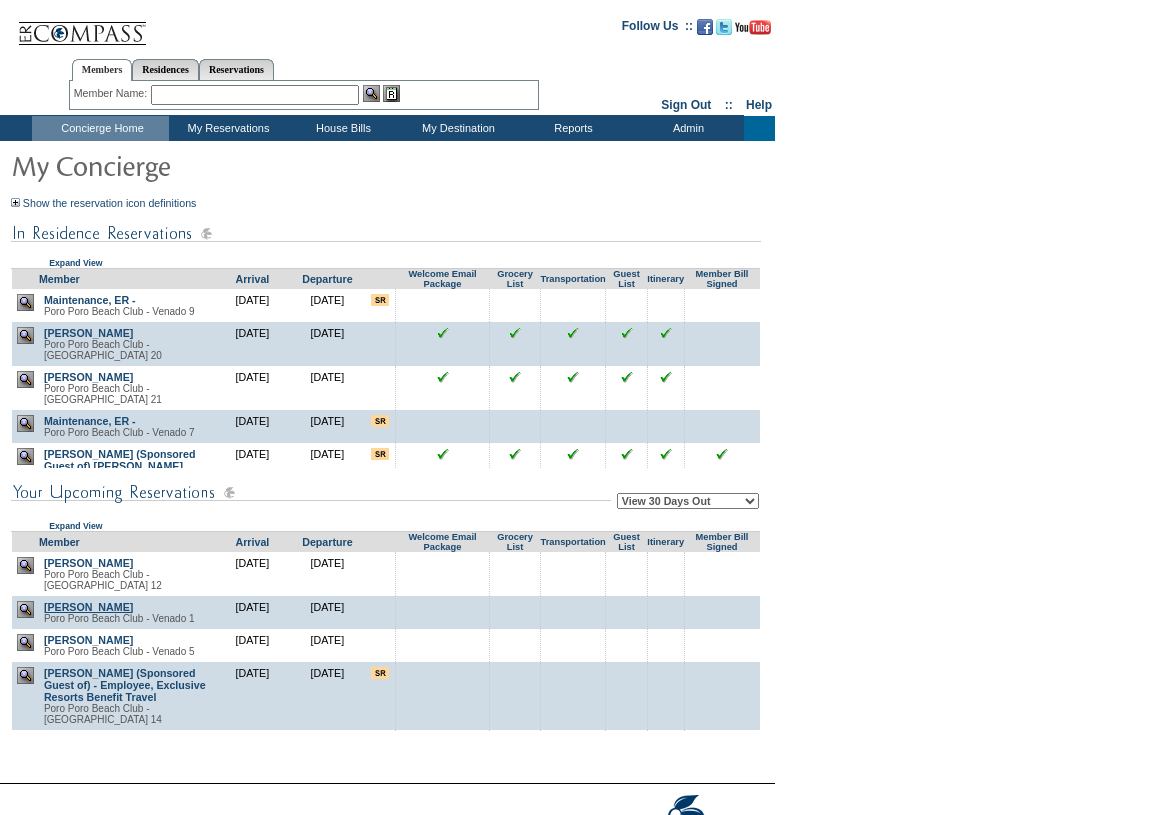 copy on "[PERSON_NAME]" 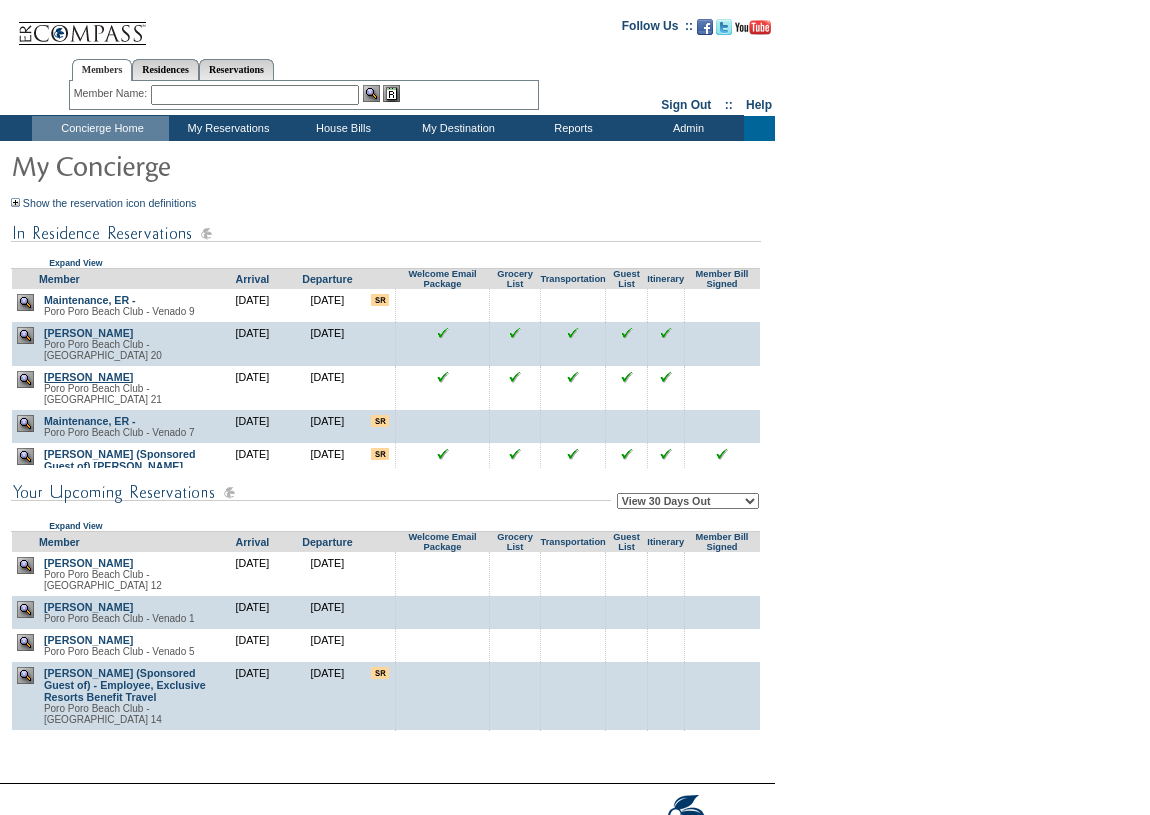 drag, startPoint x: 174, startPoint y: 369, endPoint x: 47, endPoint y: 364, distance: 127.09839 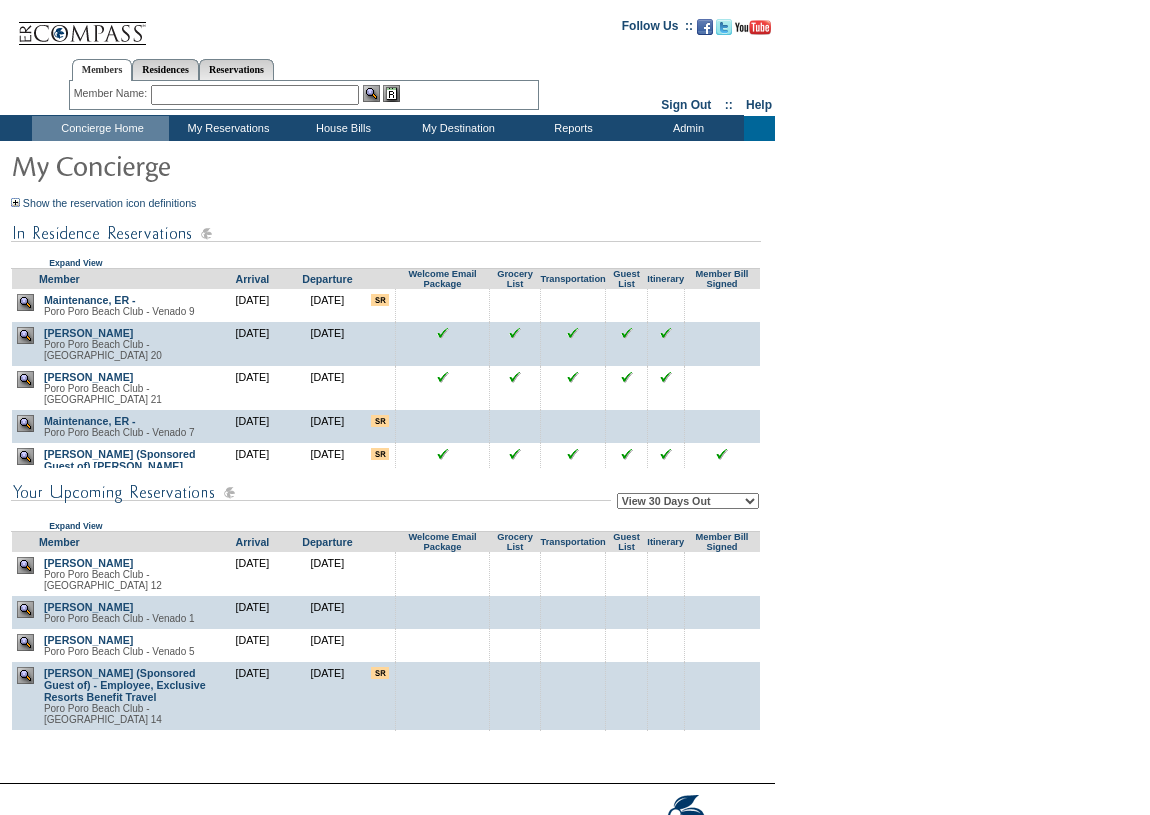click on "View 30 Days Out
View 60 Days Out
View 90 Days Out
Expand View" at bounding box center [386, 499] 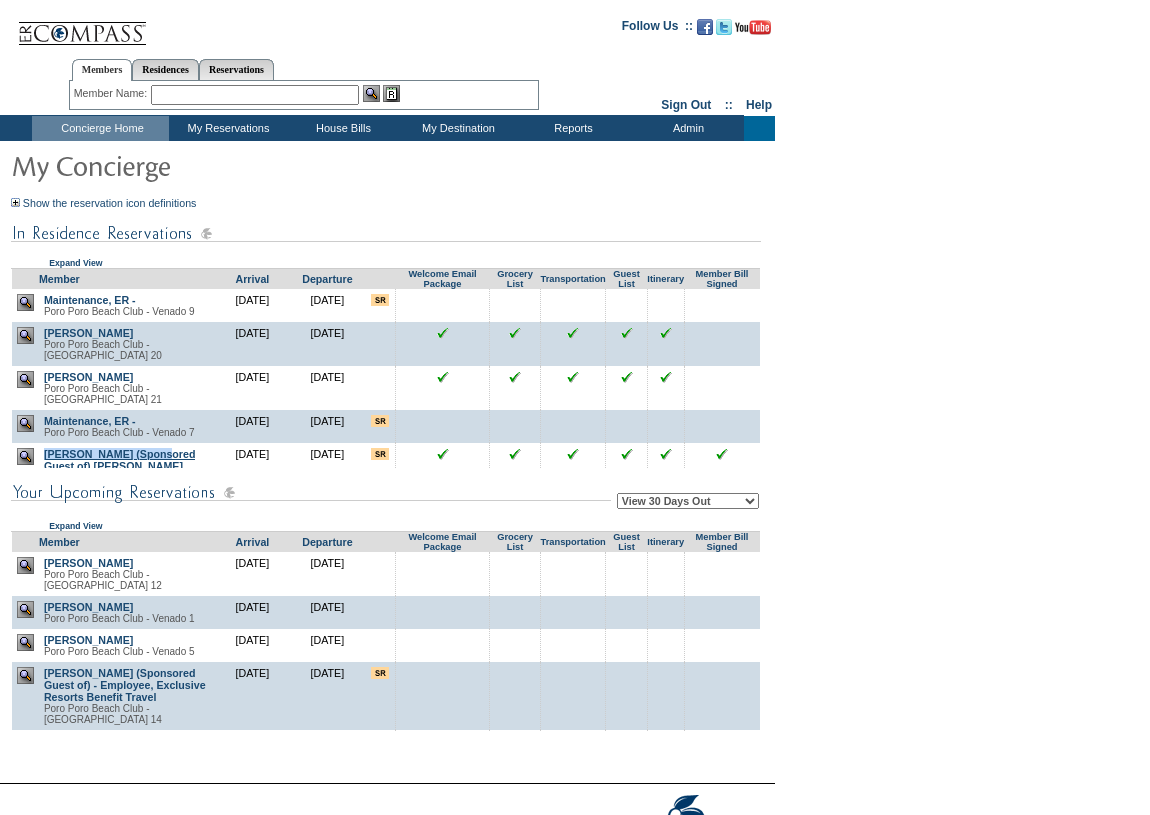drag, startPoint x: 194, startPoint y: 434, endPoint x: 46, endPoint y: 437, distance: 148.0304 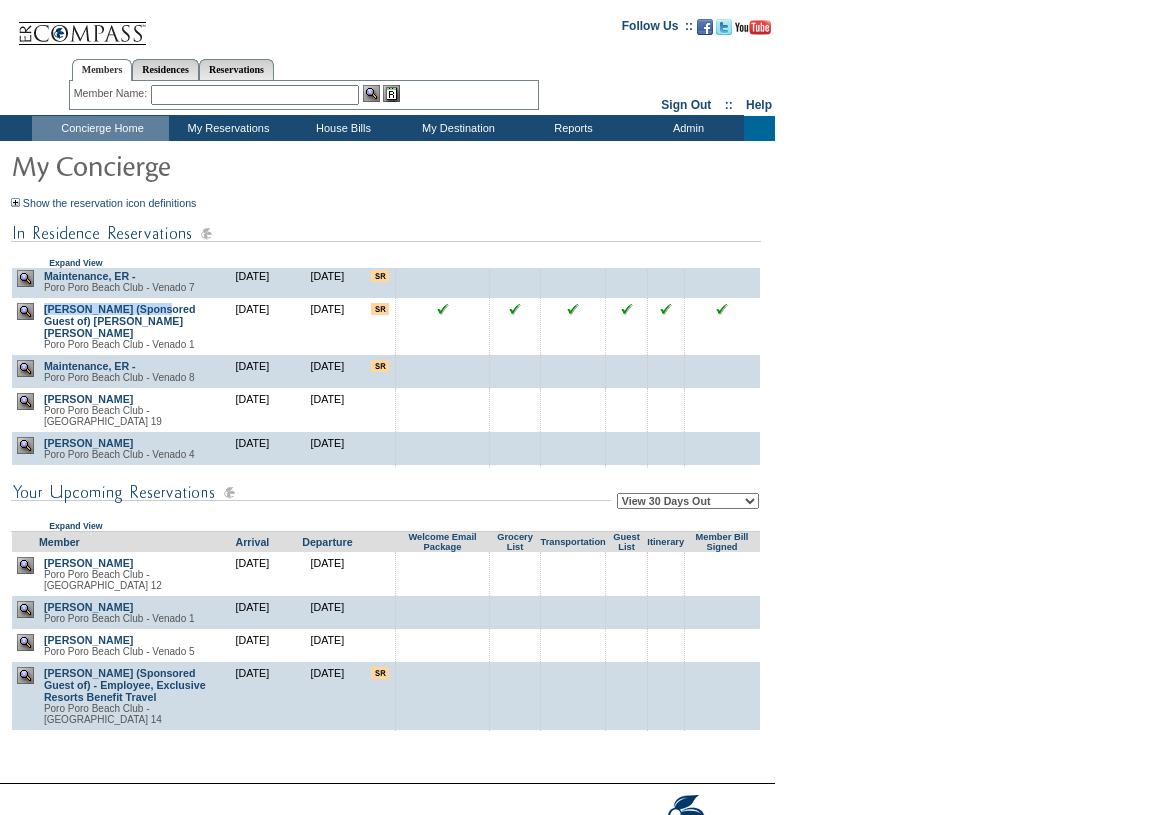 scroll, scrollTop: 158, scrollLeft: 0, axis: vertical 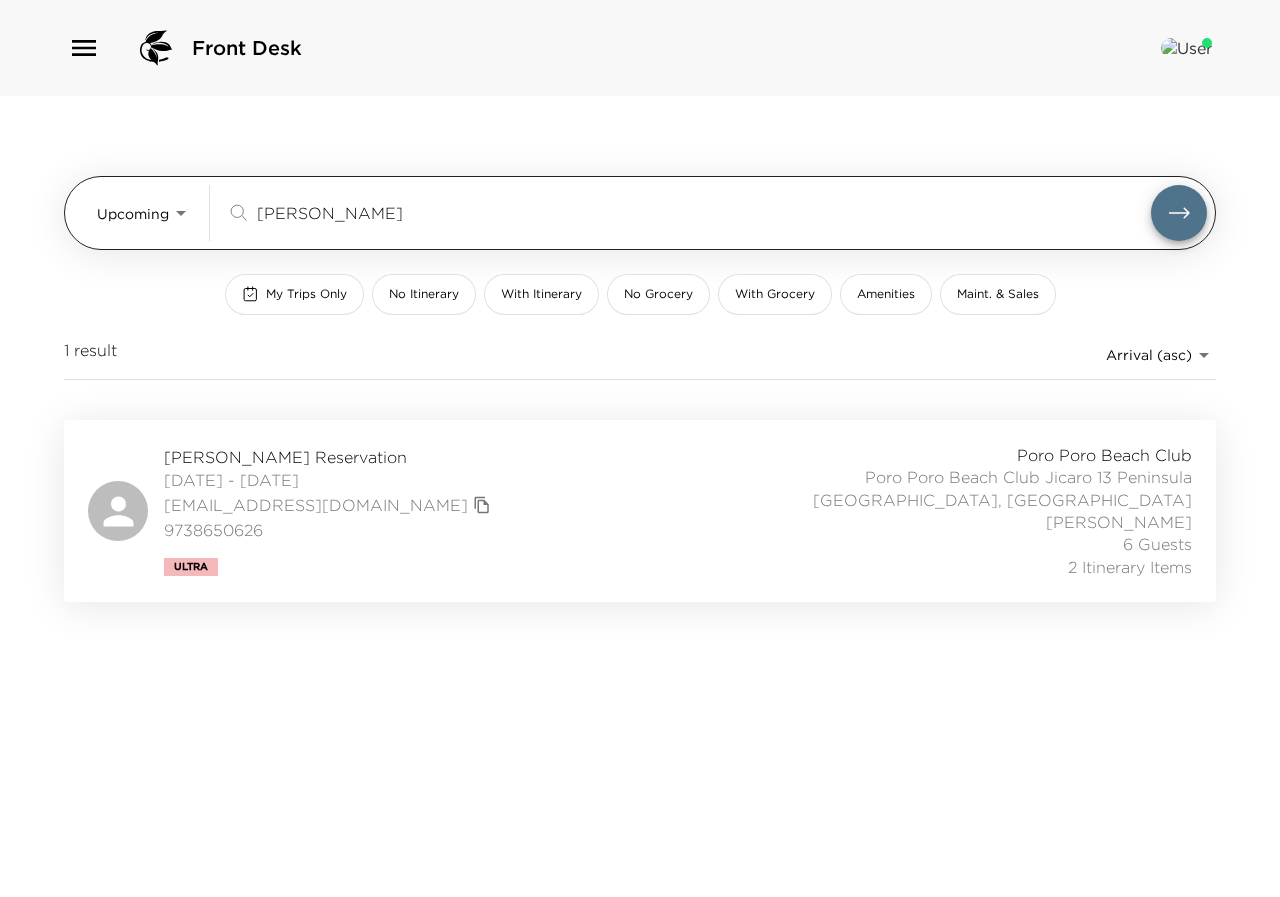 drag, startPoint x: 383, startPoint y: 219, endPoint x: 170, endPoint y: 208, distance: 213.28384 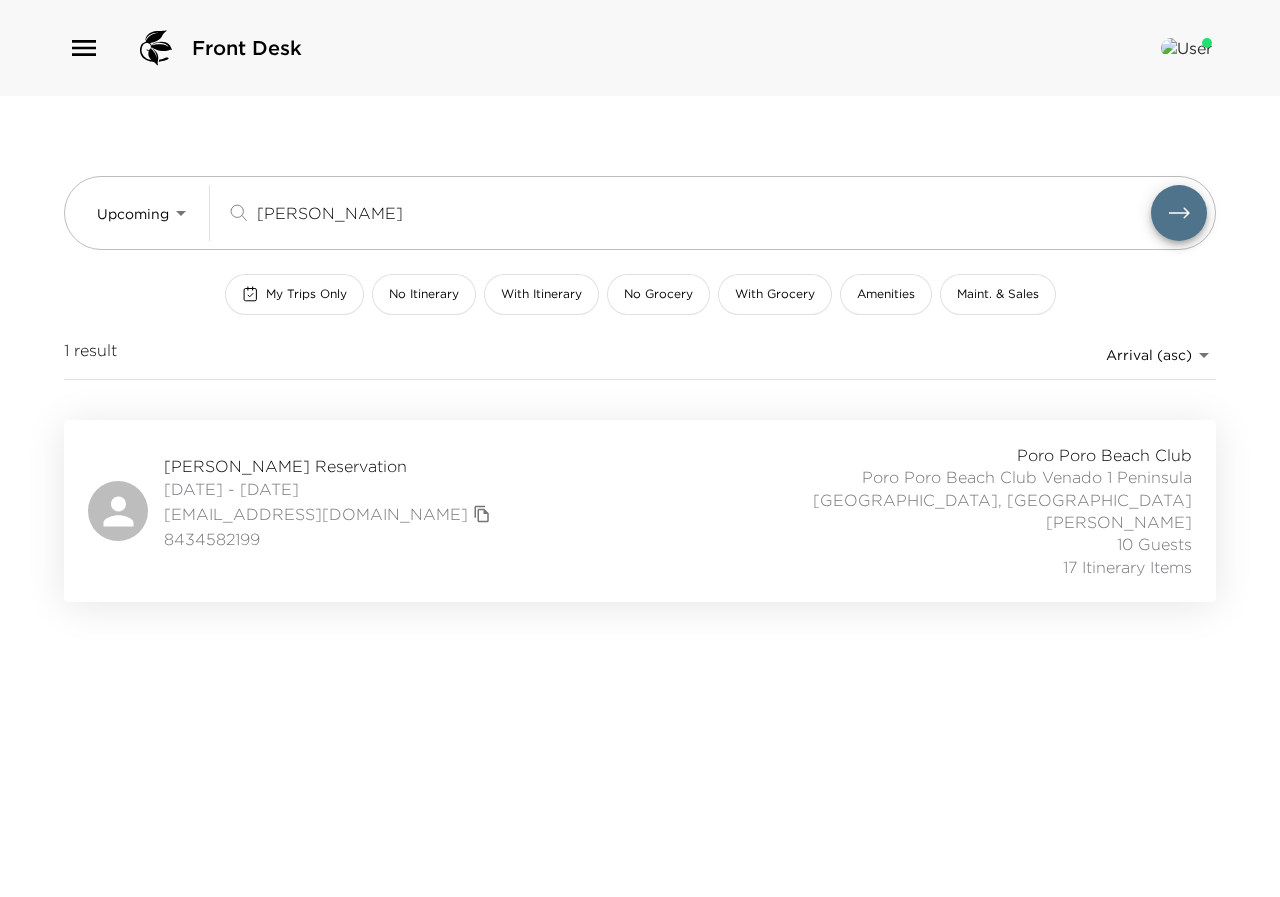 click on "[PERSON_NAME] Reservation" at bounding box center (330, 466) 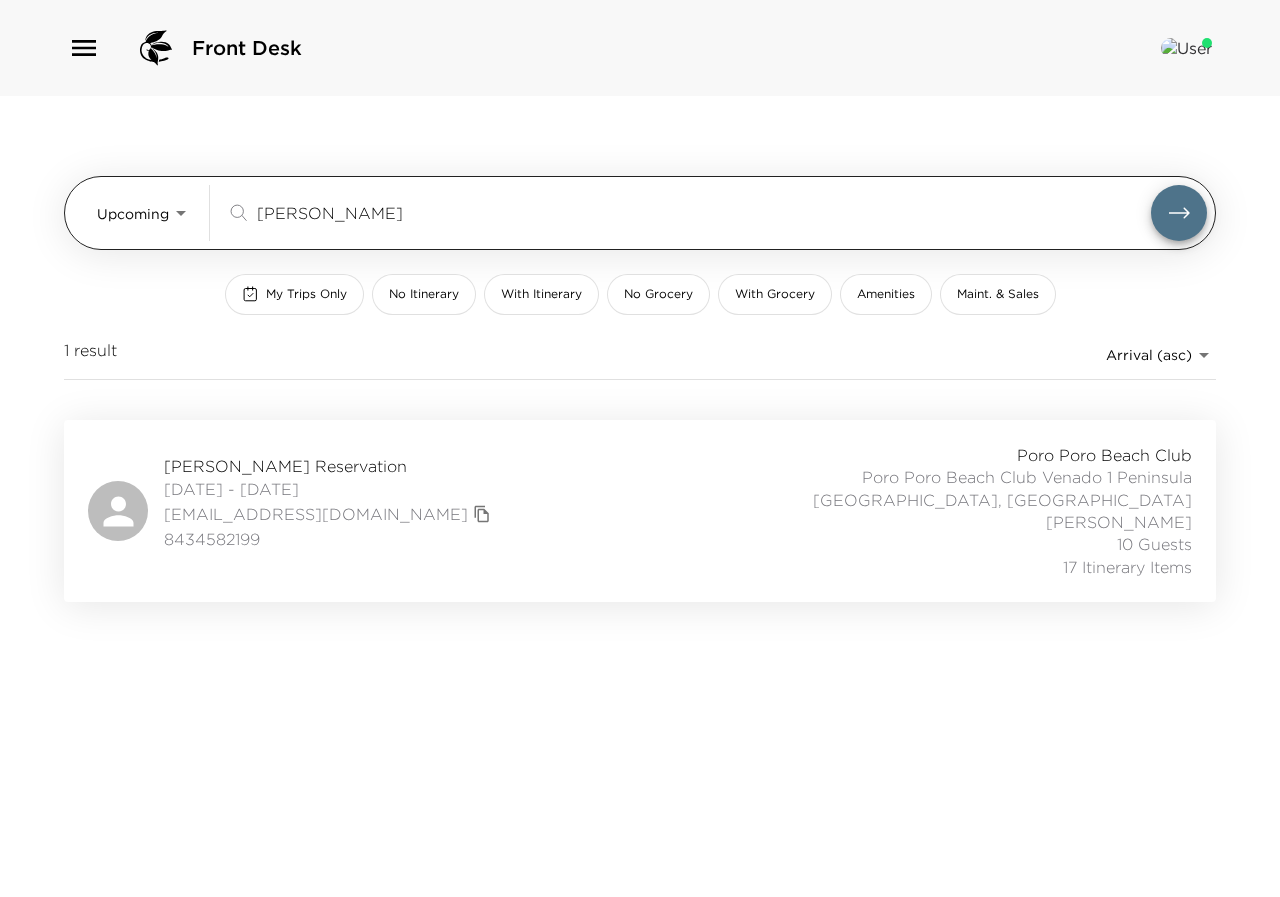drag, startPoint x: 417, startPoint y: 215, endPoint x: 236, endPoint y: 197, distance: 181.89282 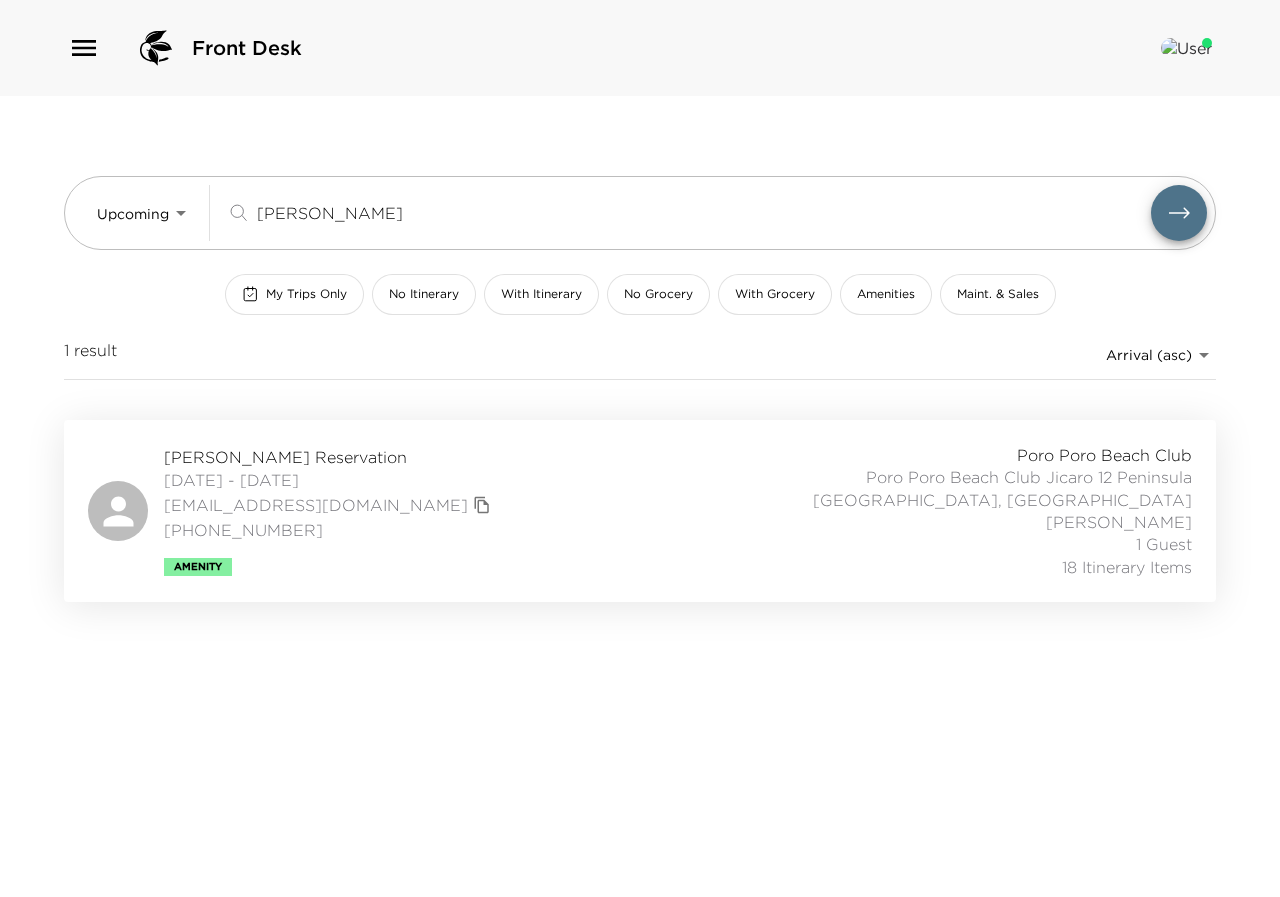 type on "[PERSON_NAME]" 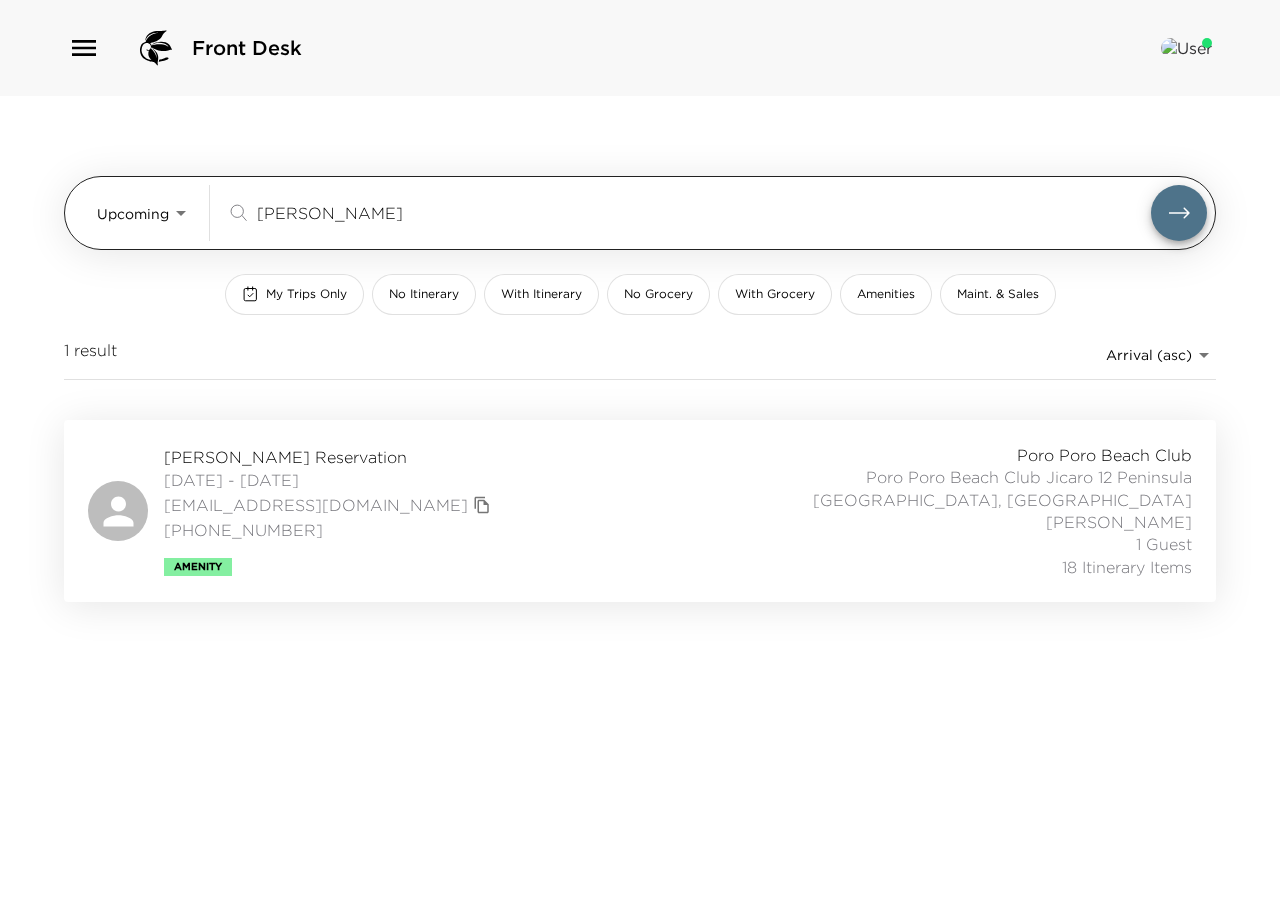 drag, startPoint x: 408, startPoint y: 213, endPoint x: 160, endPoint y: 201, distance: 248.29015 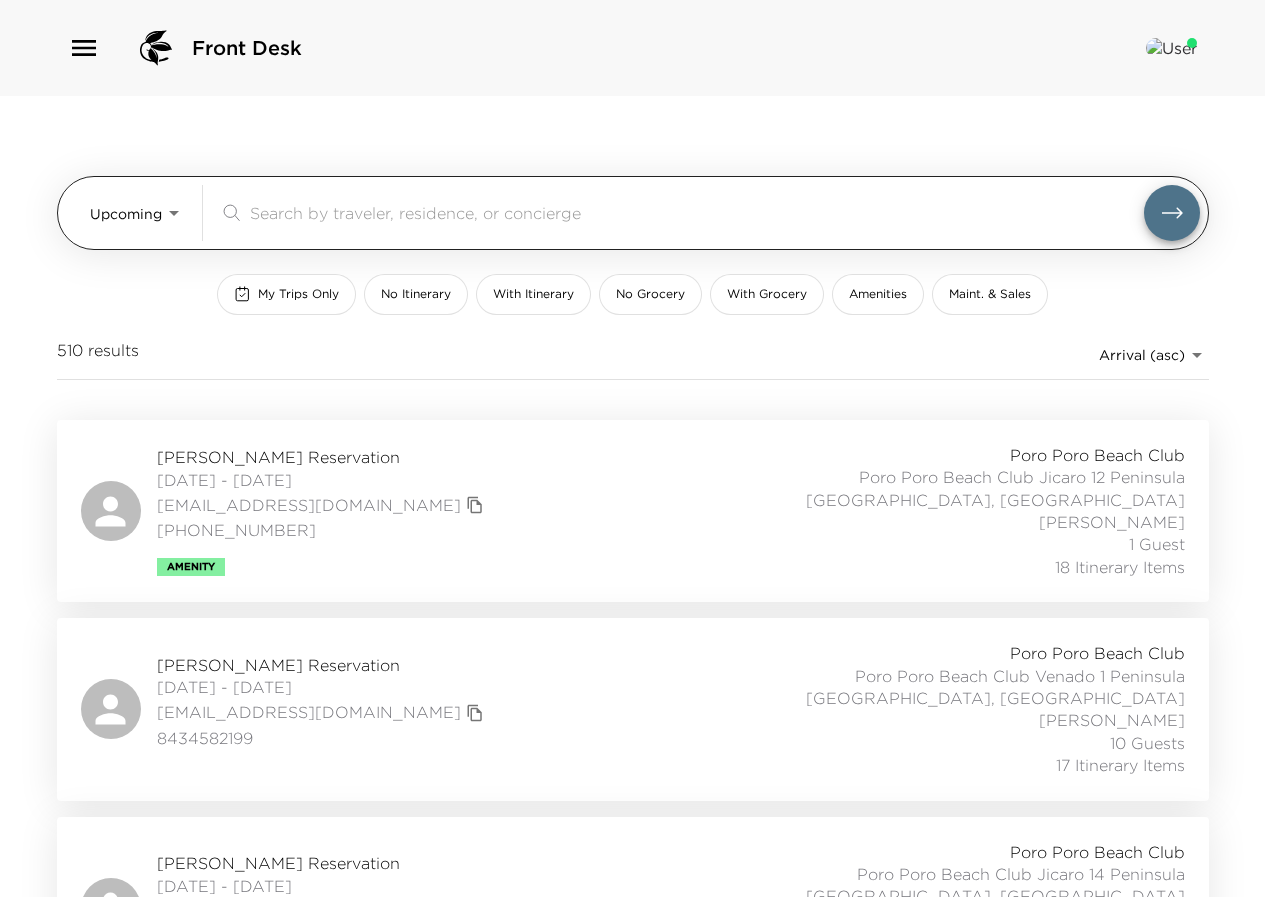 type 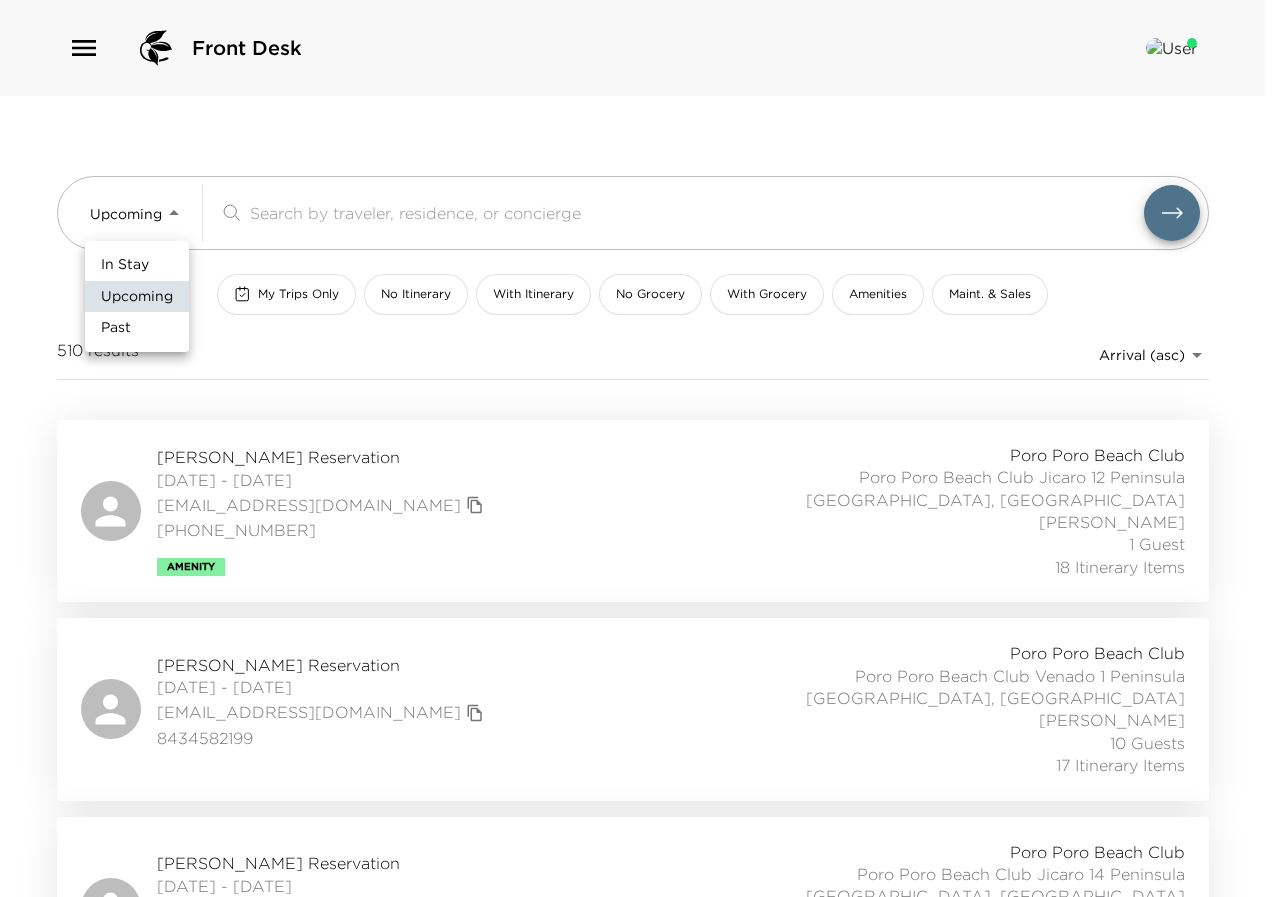 drag, startPoint x: 133, startPoint y: 264, endPoint x: 726, endPoint y: 0, distance: 649.1109 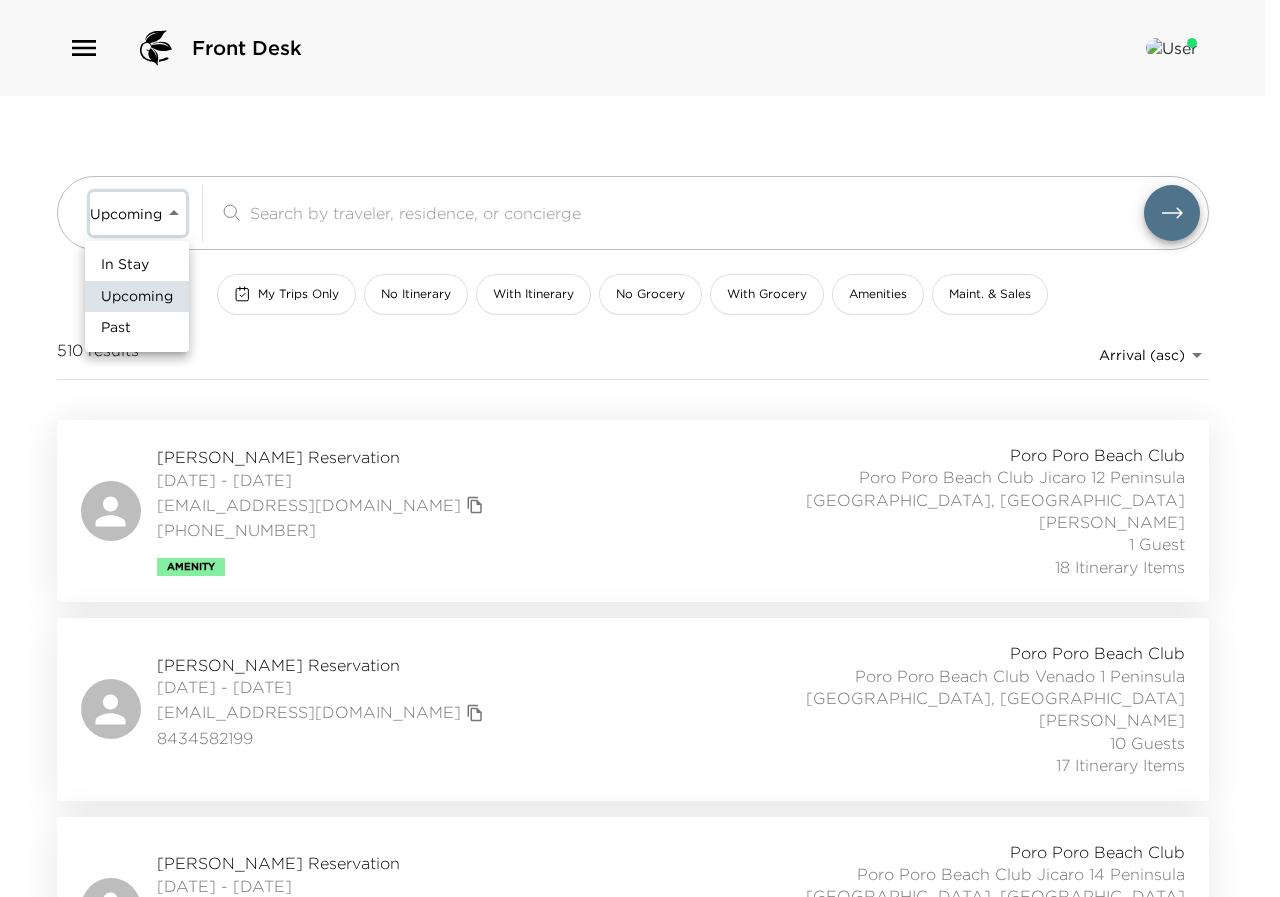 type on "In-Stay" 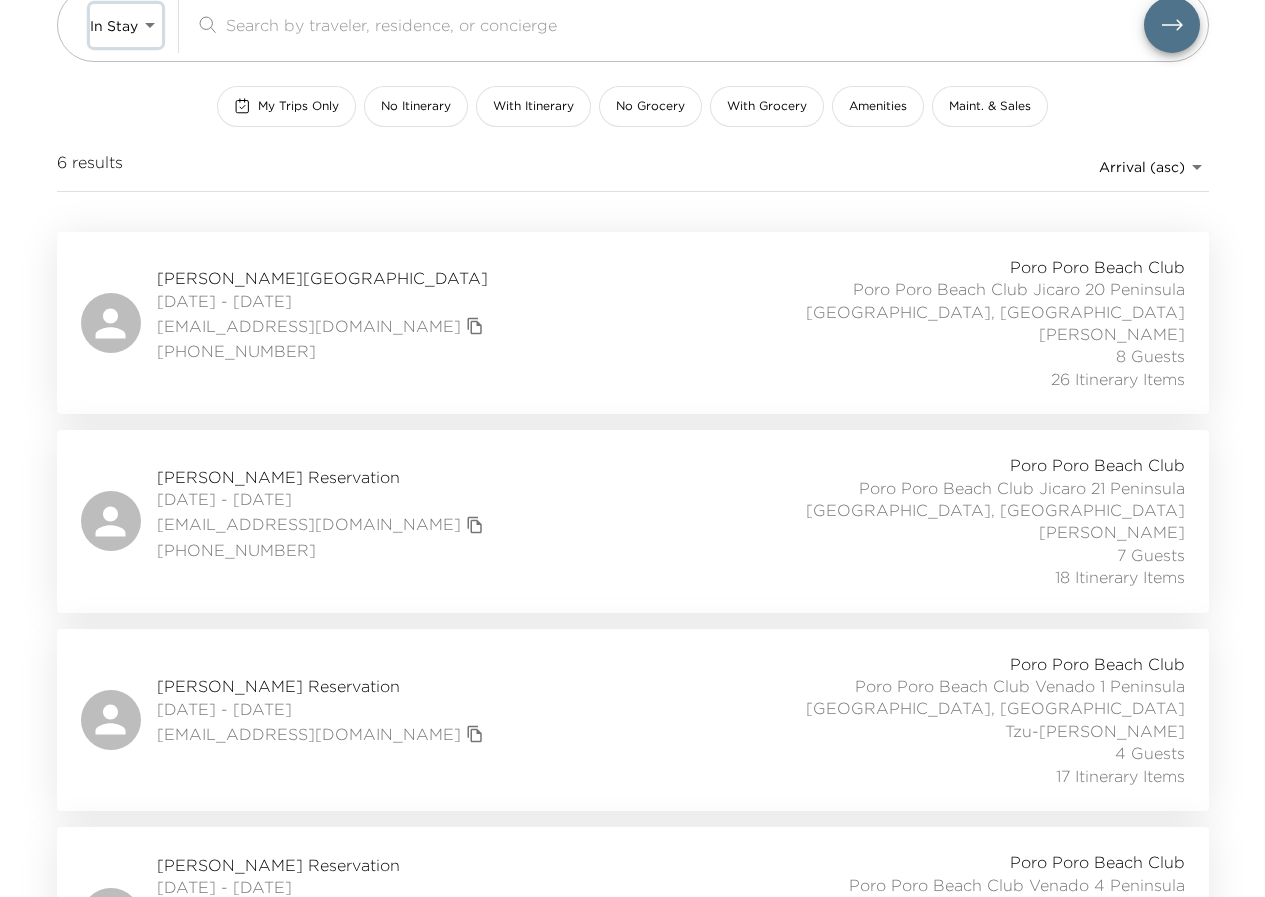 scroll, scrollTop: 200, scrollLeft: 0, axis: vertical 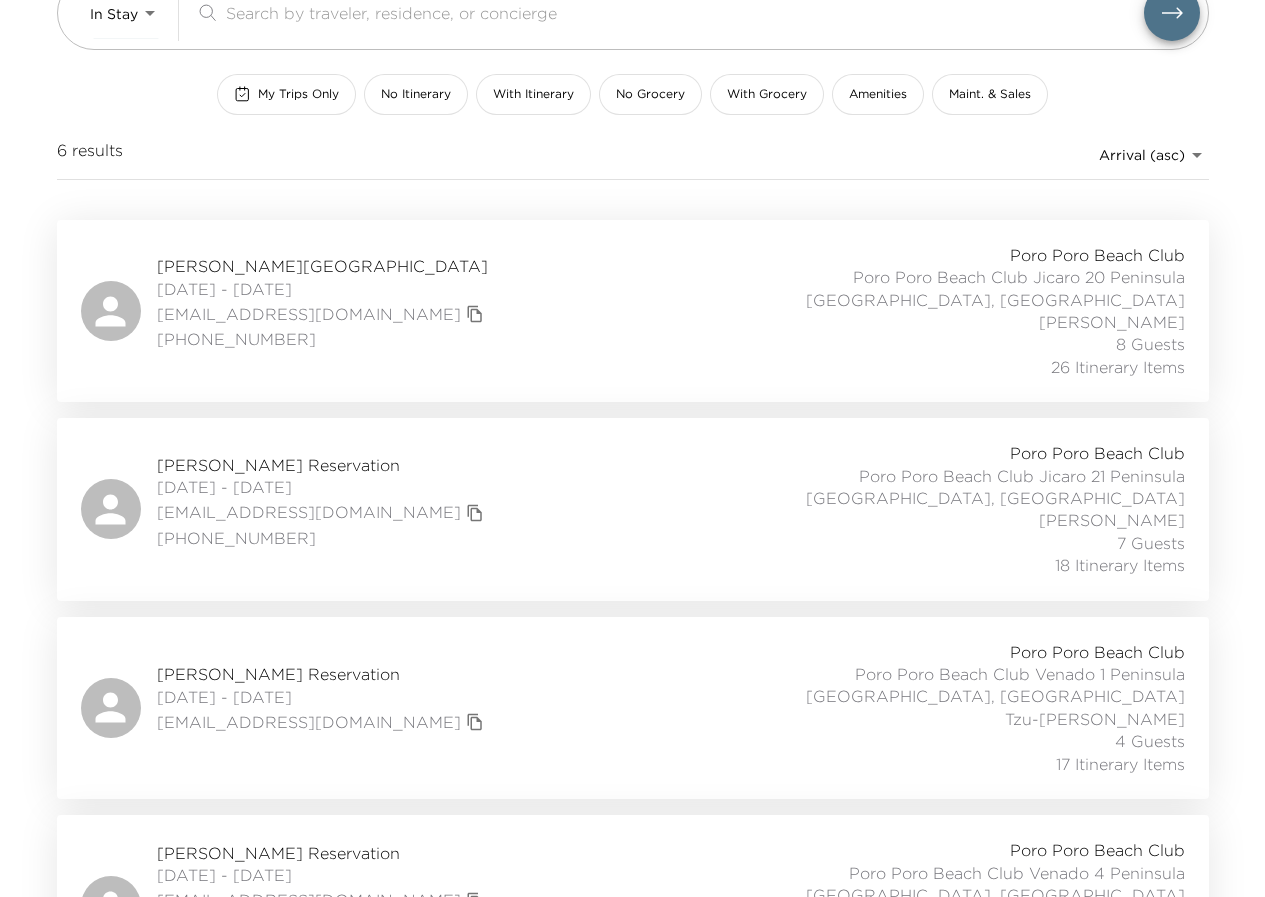 click on "[PERSON_NAME] Reservation" at bounding box center (323, 465) 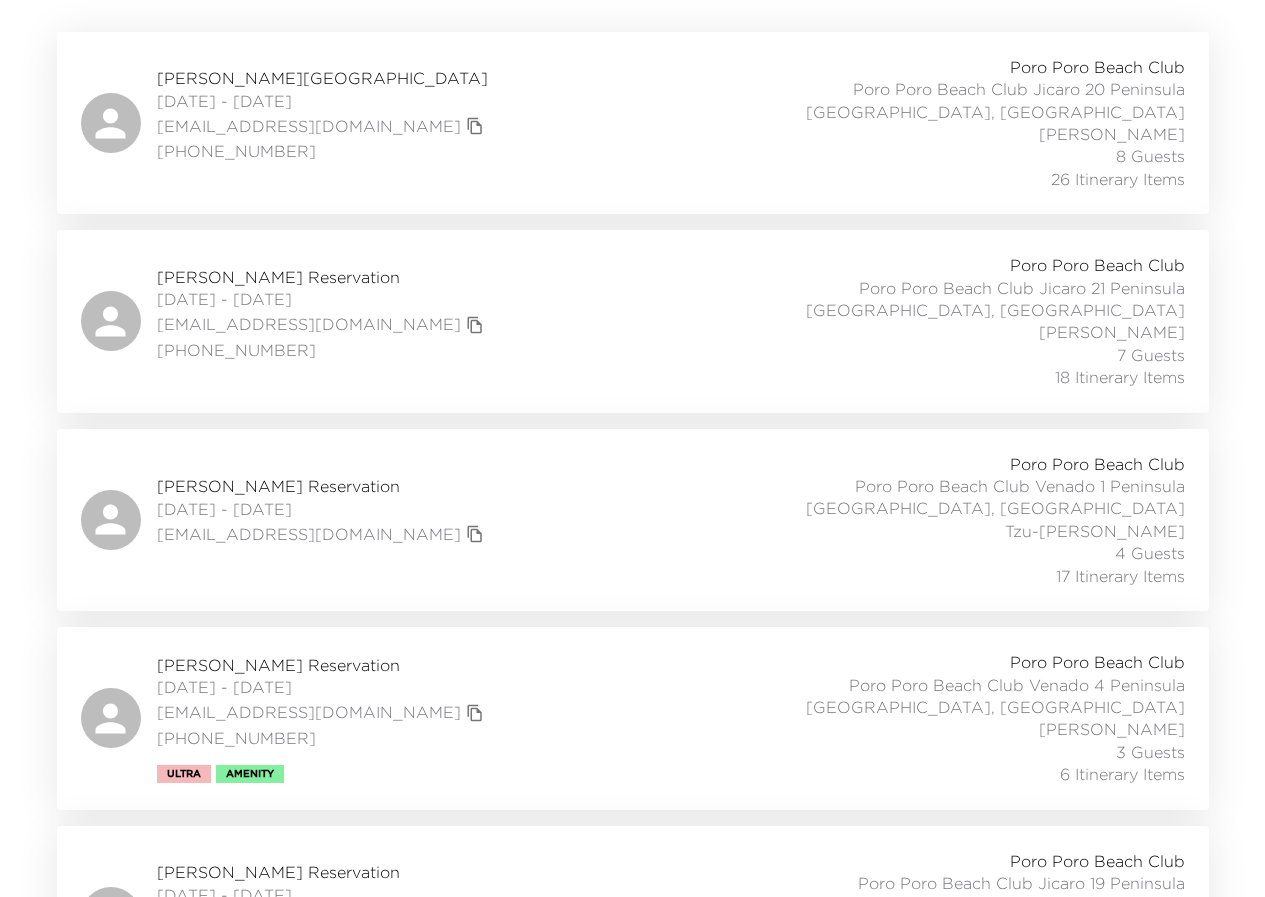 scroll, scrollTop: 400, scrollLeft: 0, axis: vertical 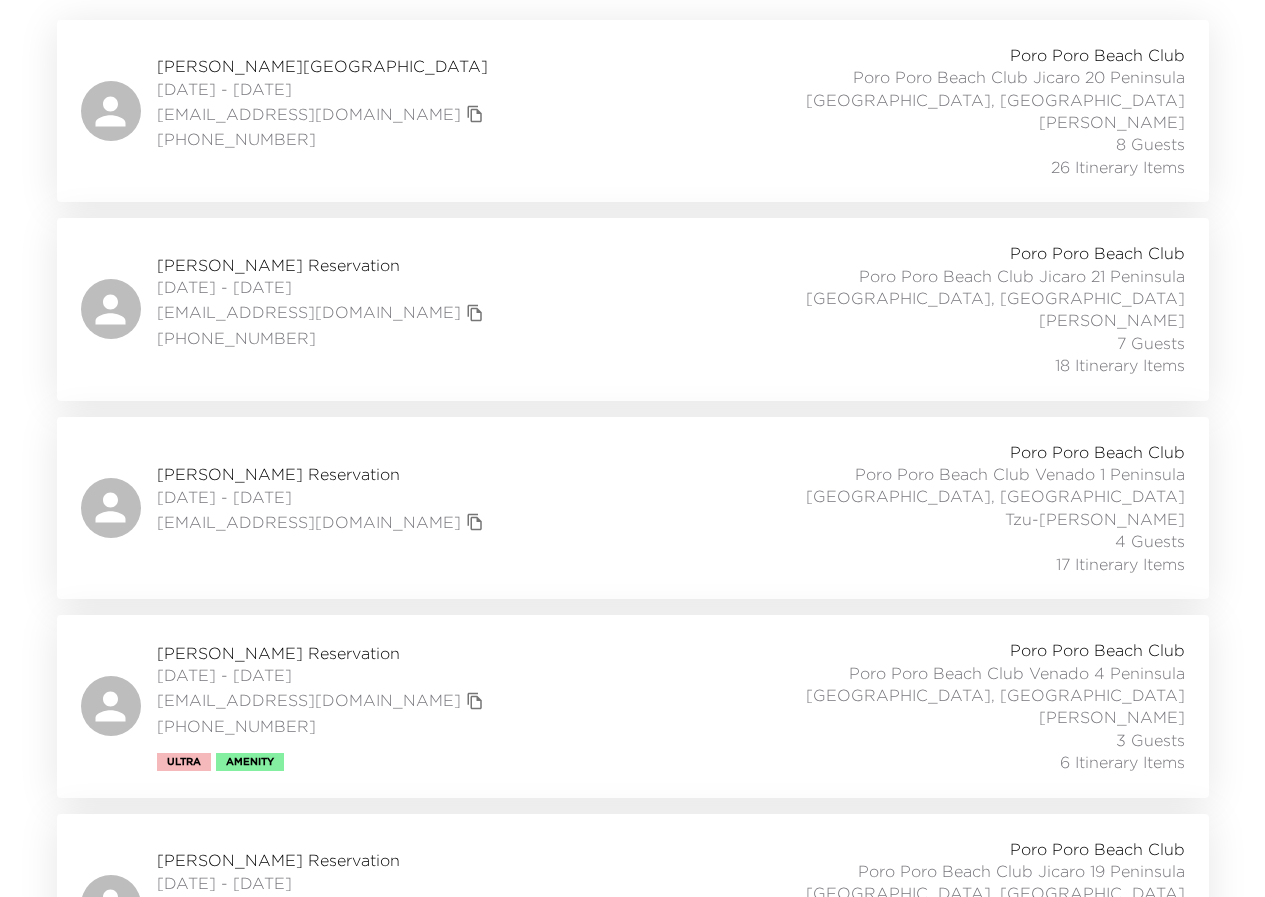 click on "Fernanda  Ruiz Najera Reservation" at bounding box center (323, 474) 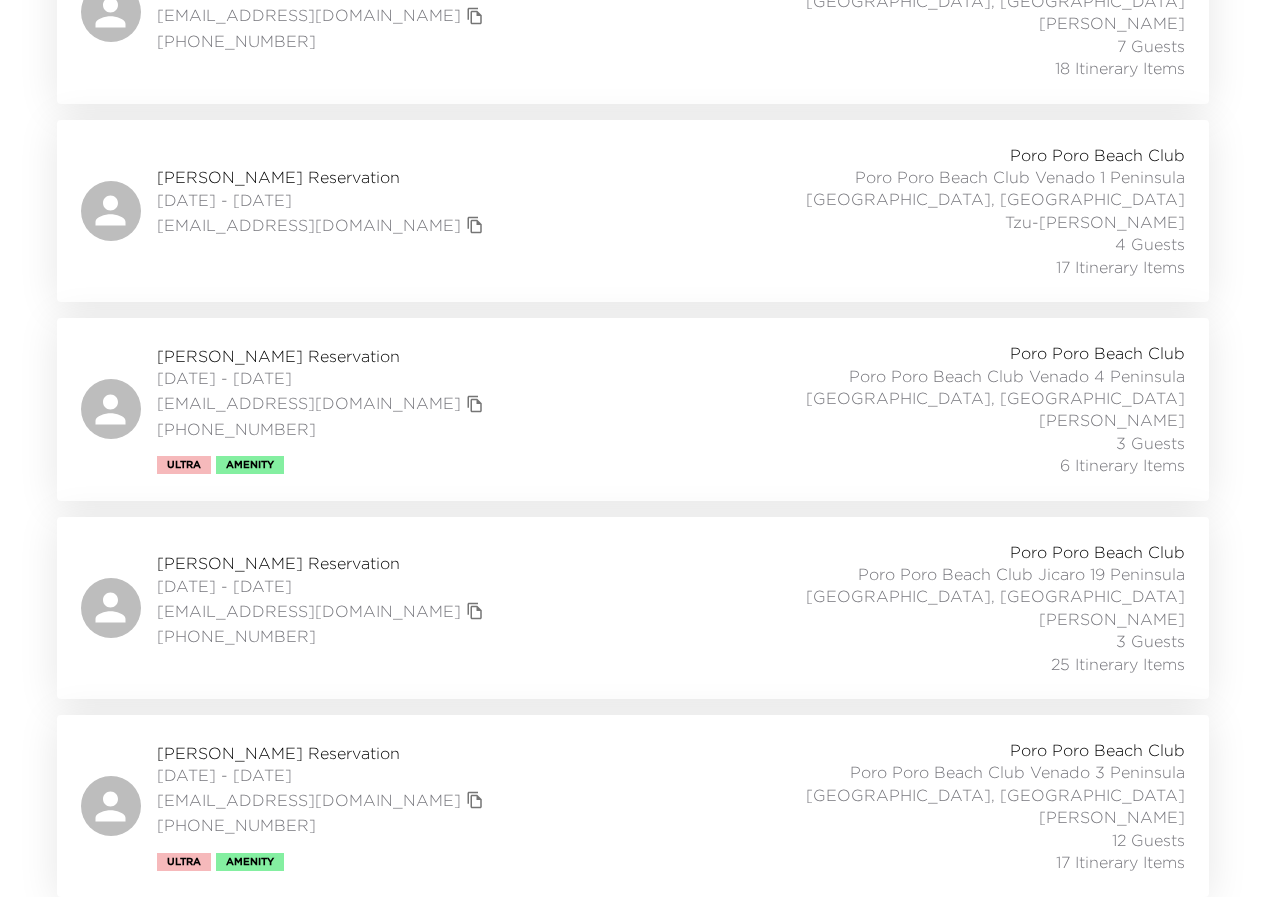 click on "Trent Hancock Reservation" at bounding box center [323, 356] 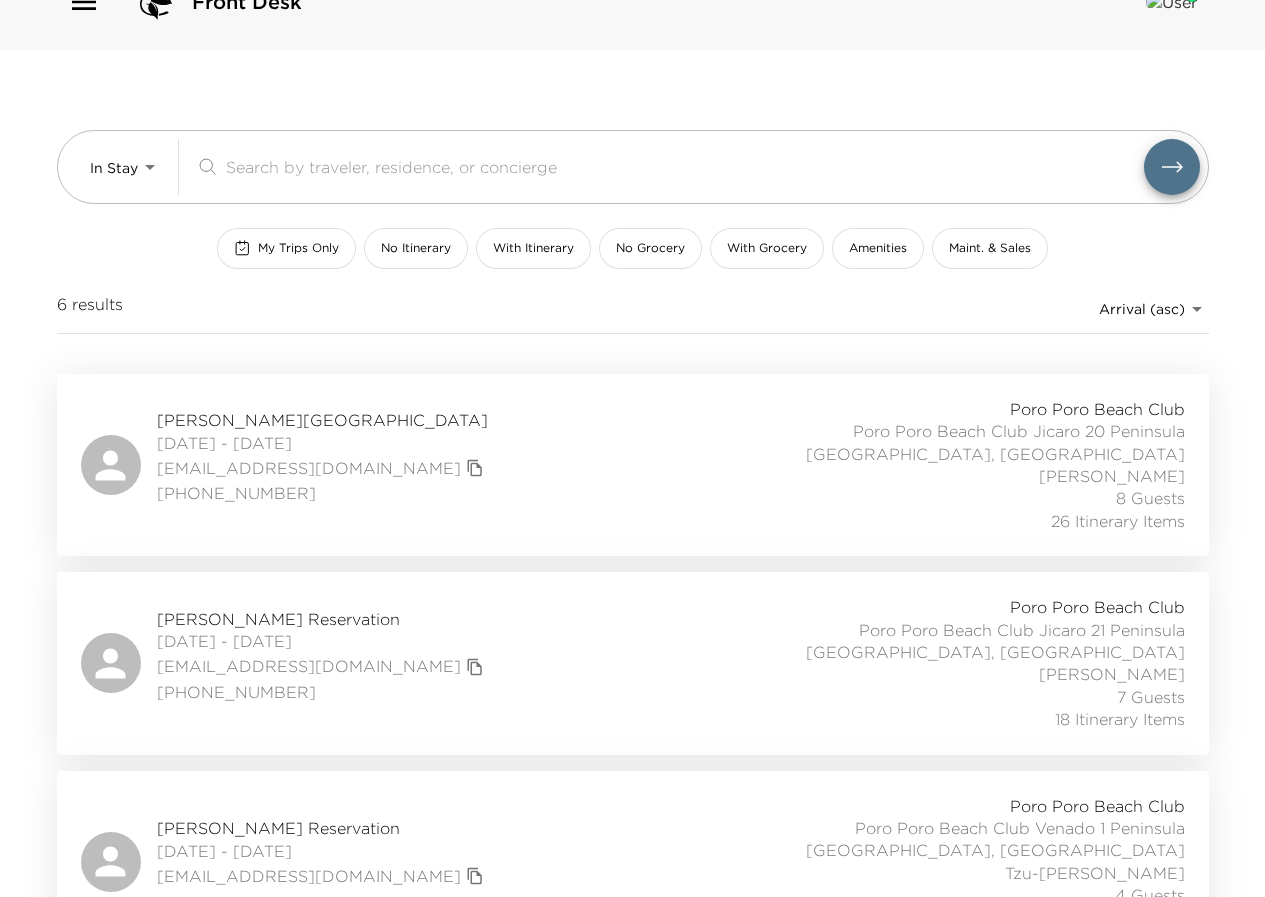 scroll, scrollTop: 0, scrollLeft: 0, axis: both 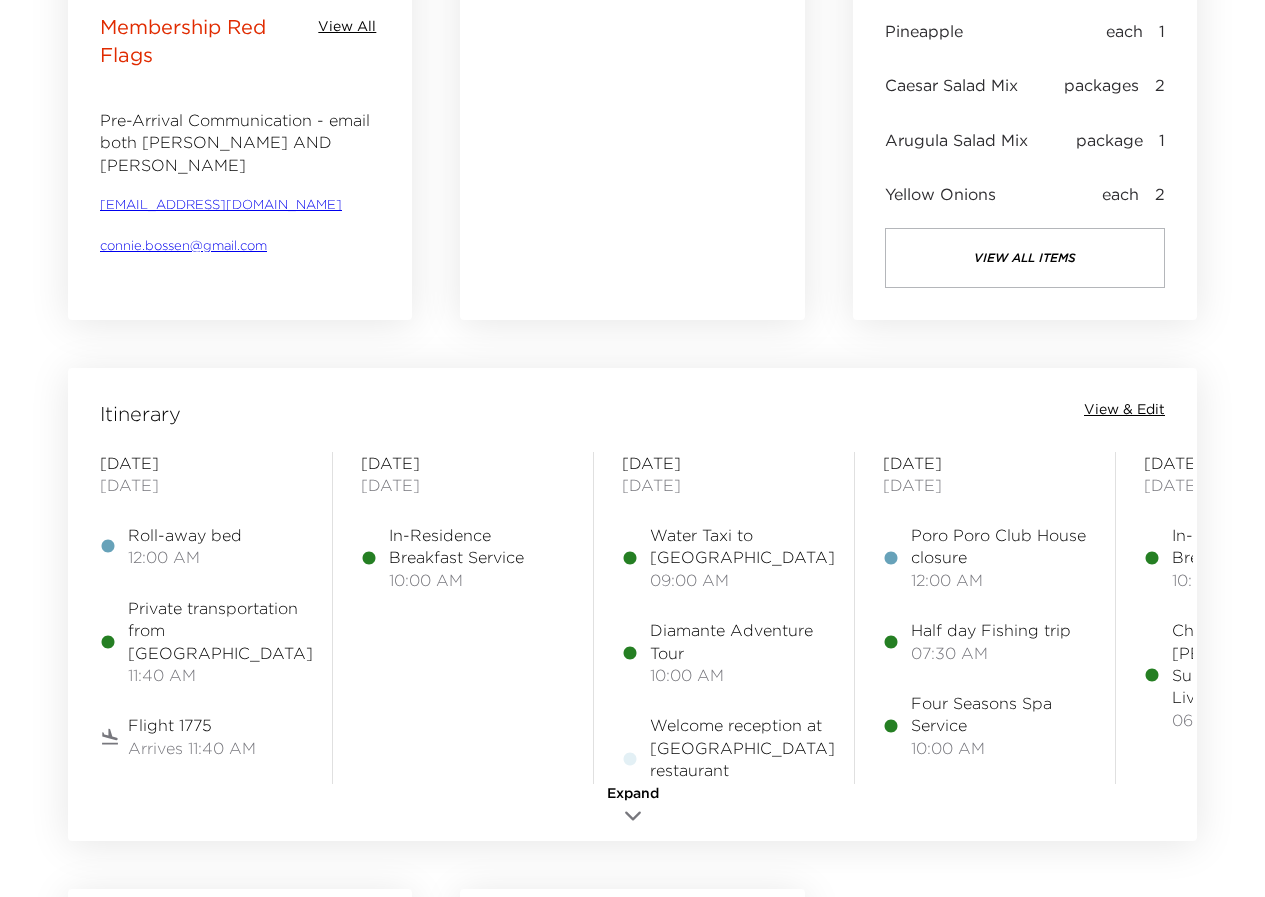 click on "View & Edit" at bounding box center [1124, 410] 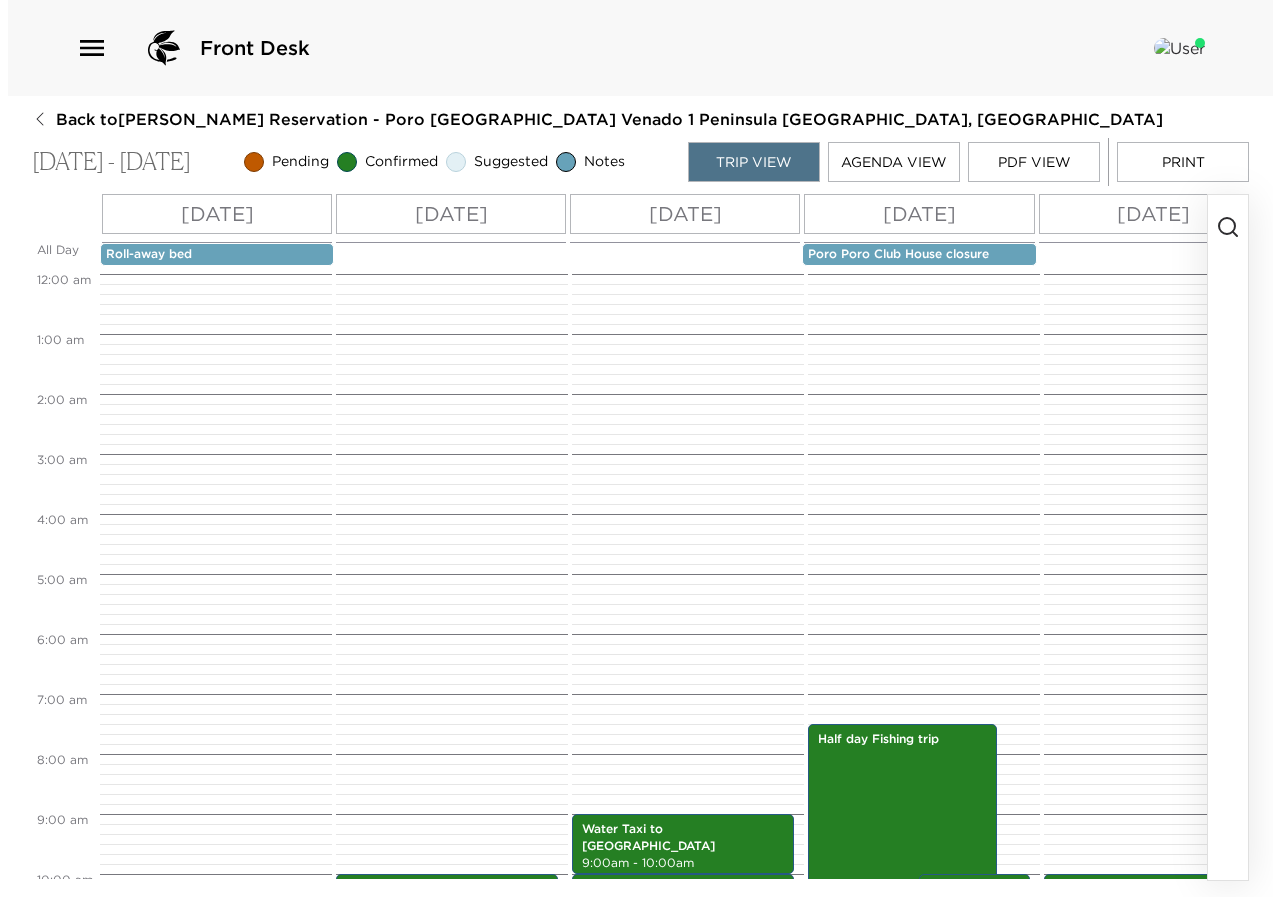 scroll, scrollTop: 0, scrollLeft: 0, axis: both 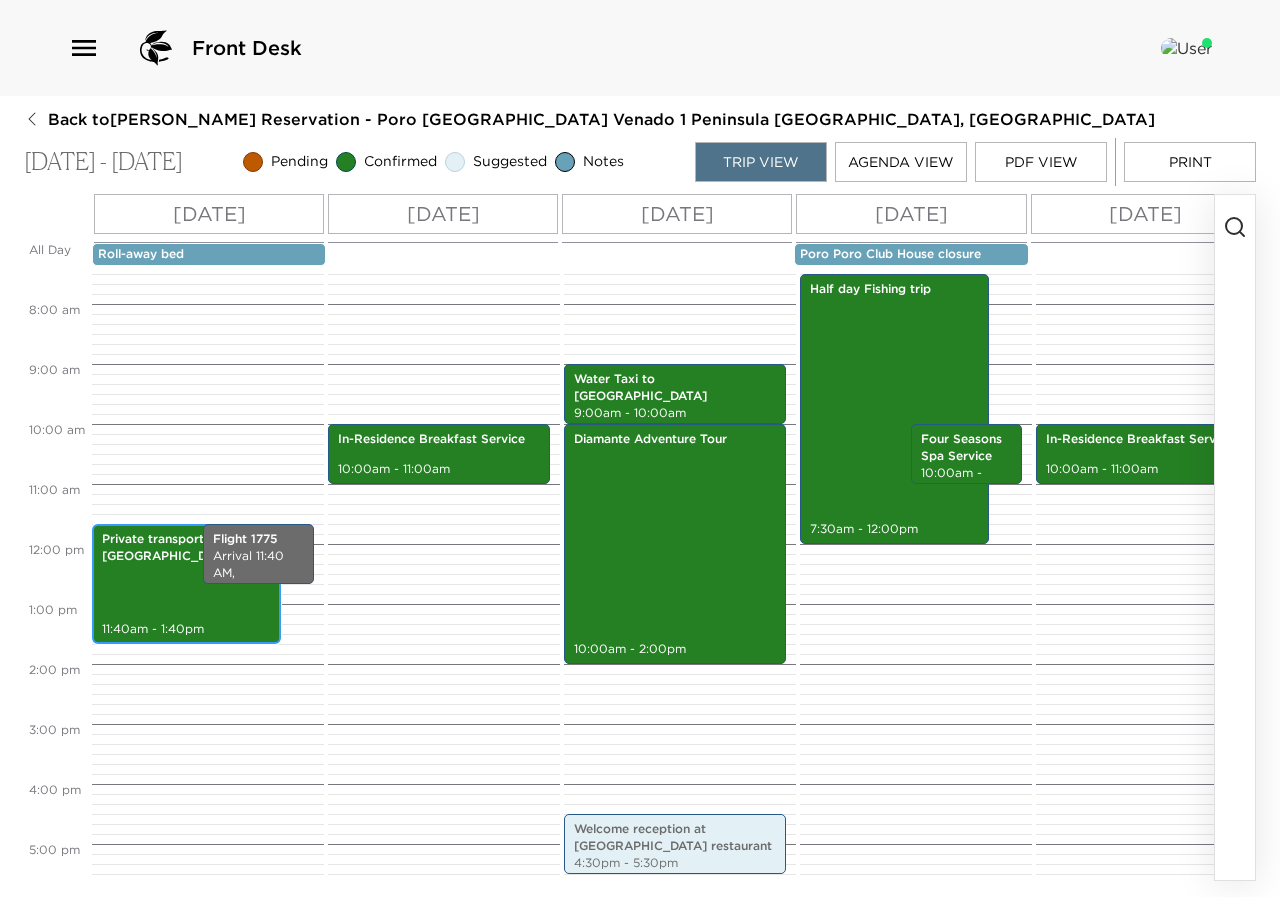 click on "Private transportation from Liberia airport 11:40am - 1:40pm" at bounding box center [186, 584] 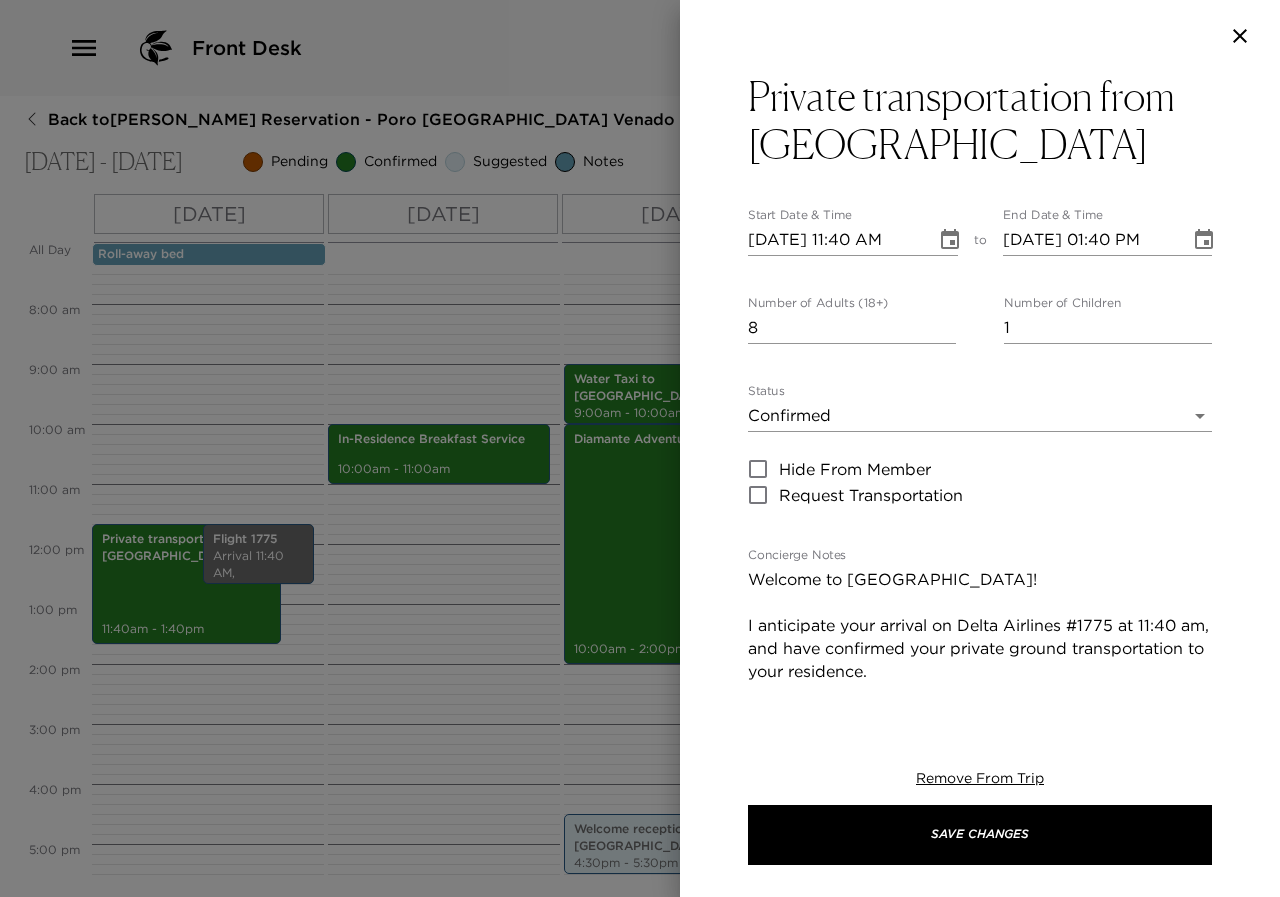 click at bounding box center [640, 448] 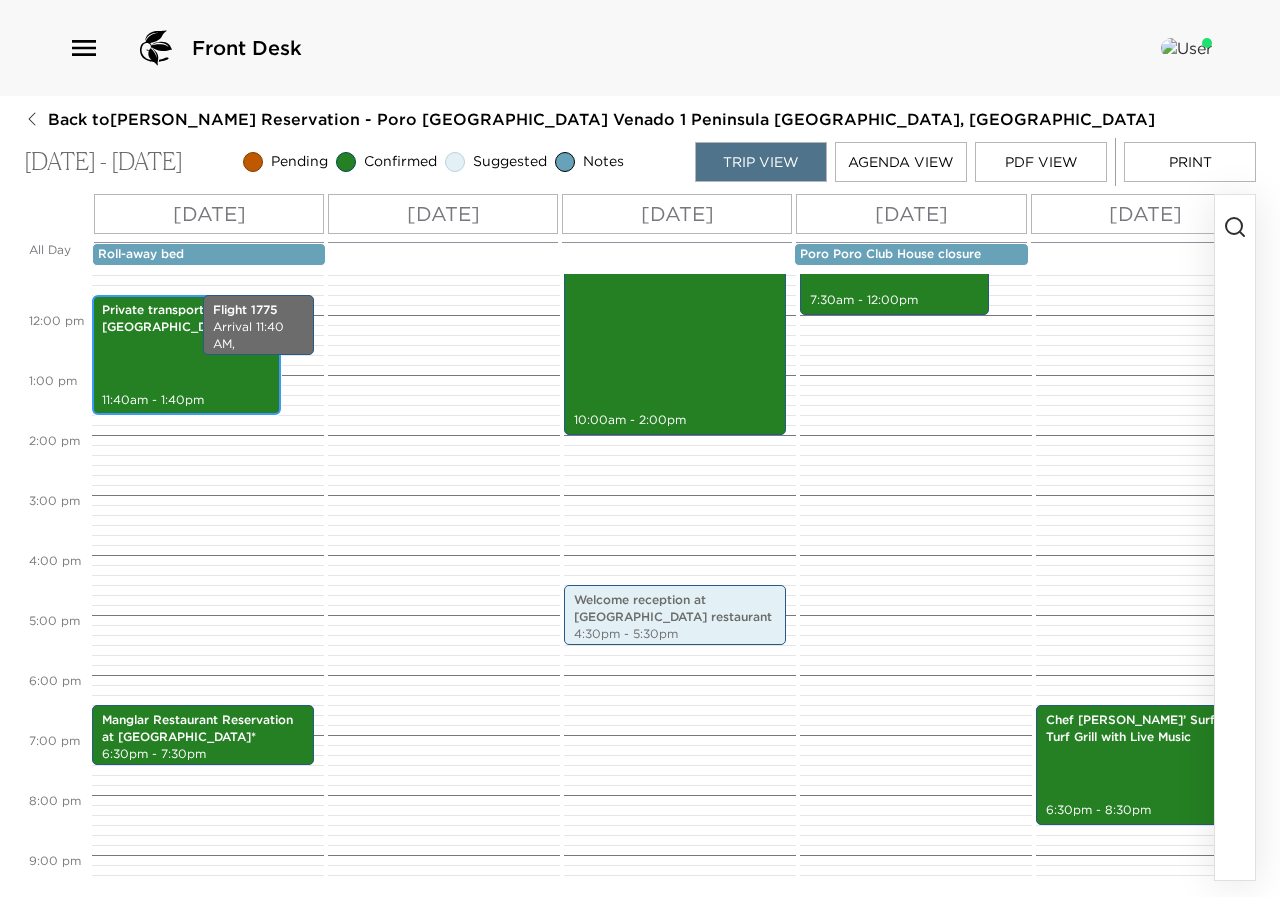 scroll, scrollTop: 850, scrollLeft: 0, axis: vertical 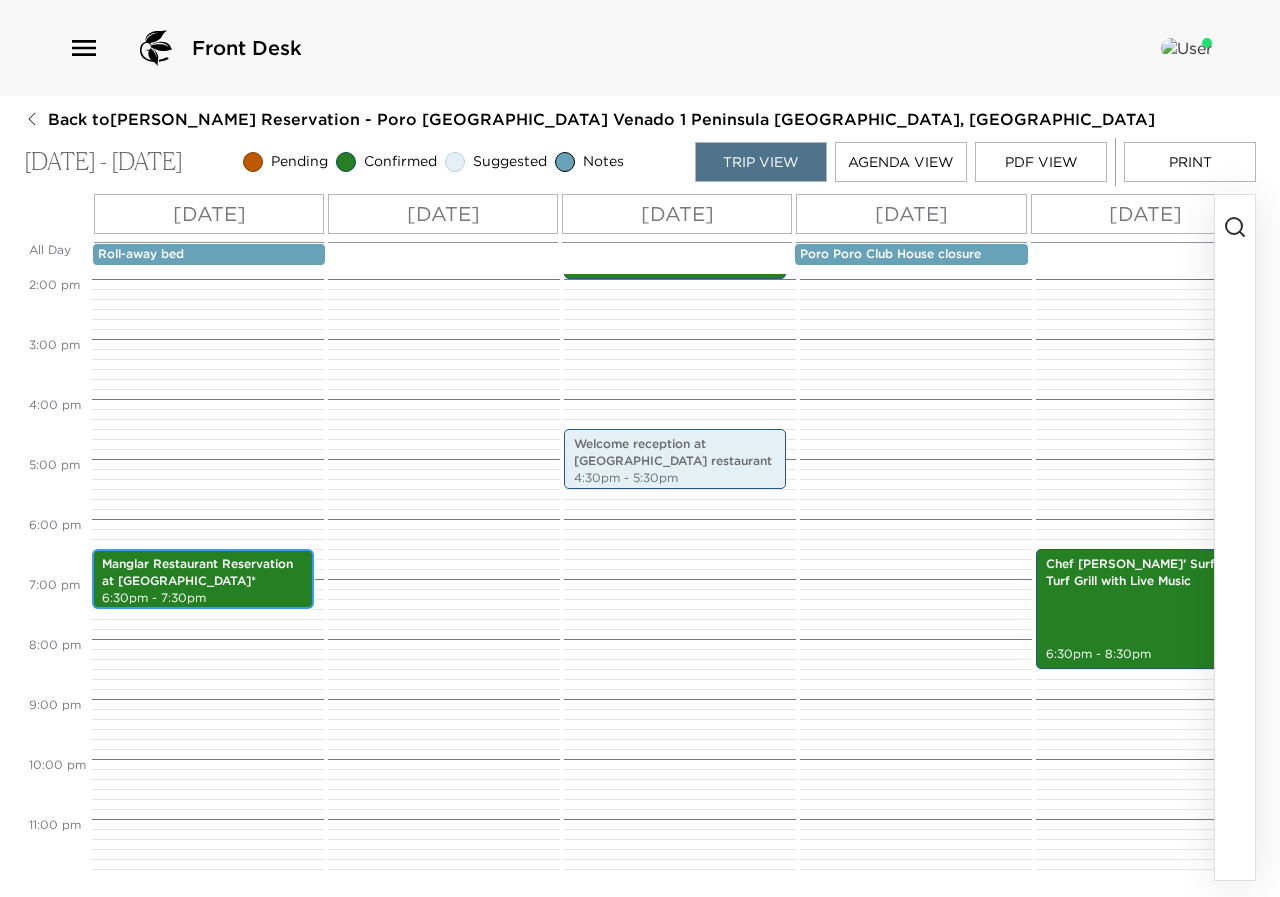 click on "Manglar Restaurant Reservation at Prieta Beach Club*" at bounding box center [203, 573] 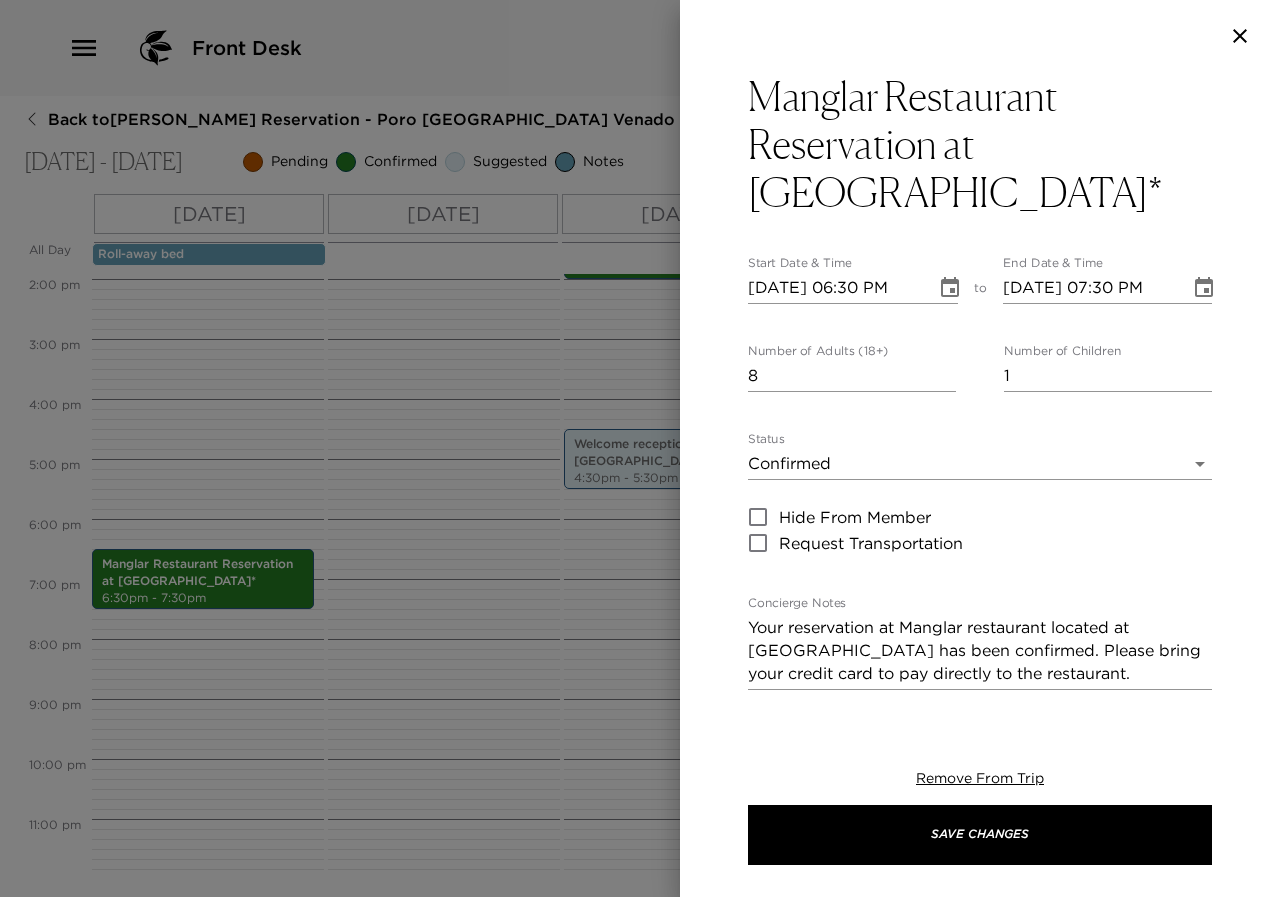 click at bounding box center (640, 448) 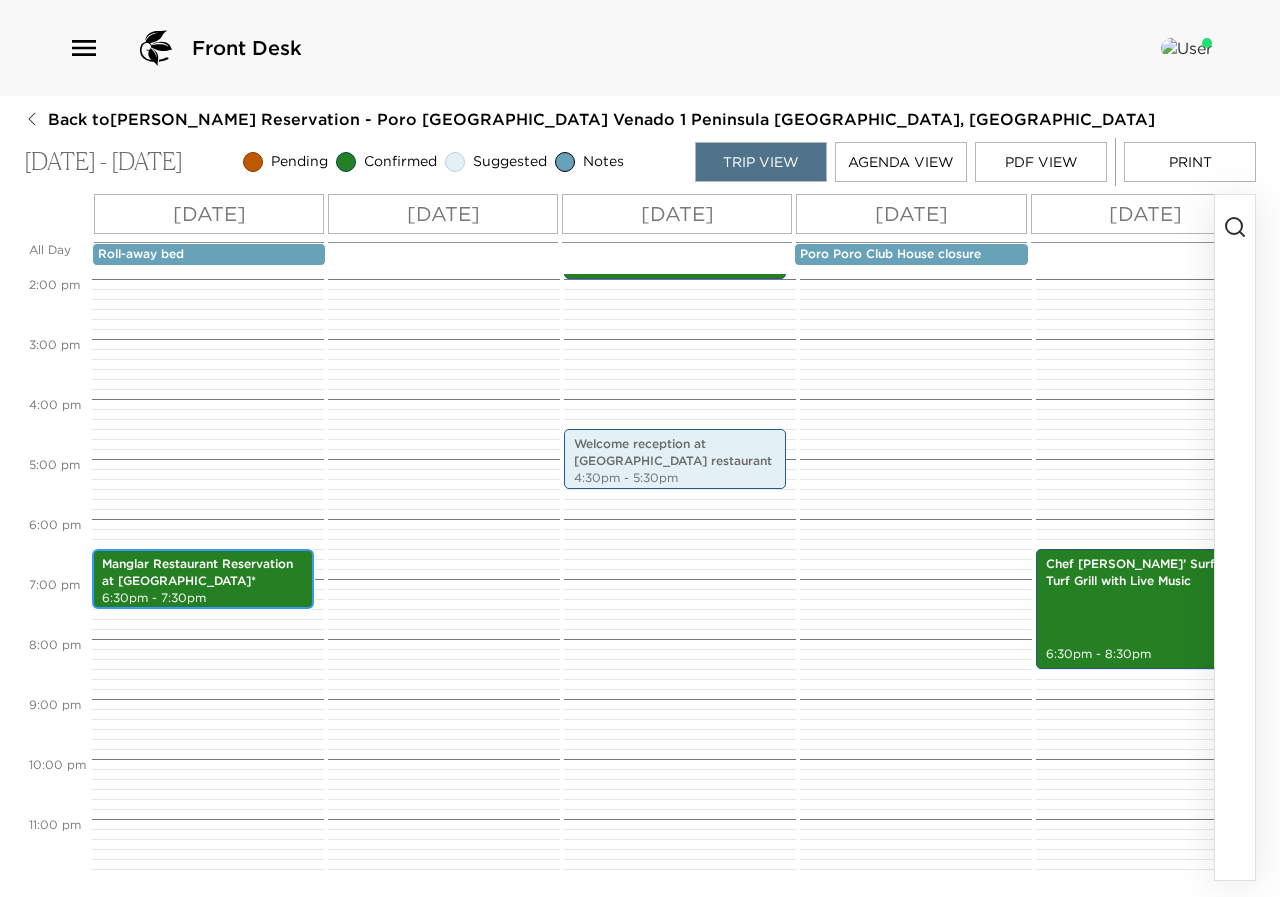scroll, scrollTop: 150, scrollLeft: 0, axis: vertical 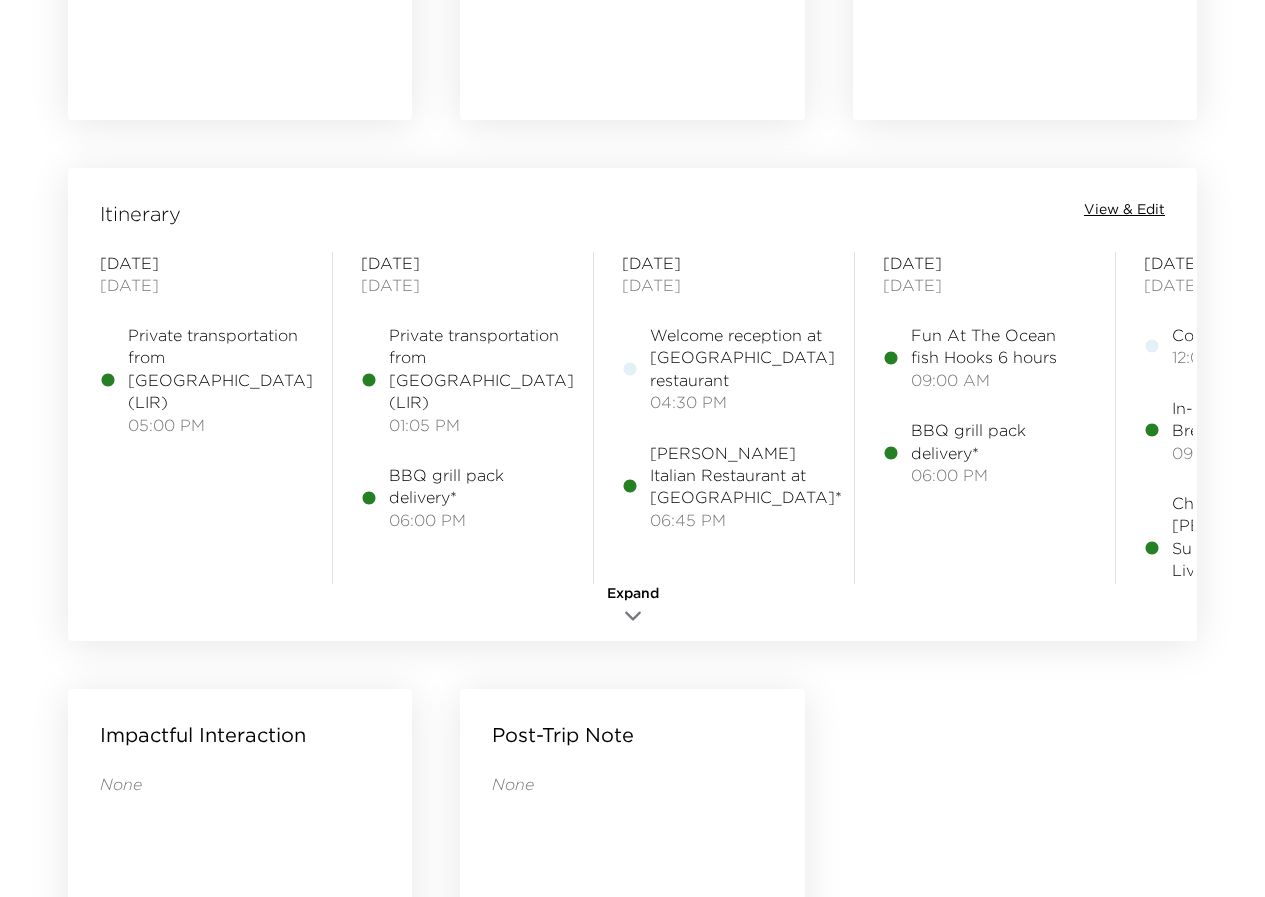 click on "View & Edit" at bounding box center [1124, 210] 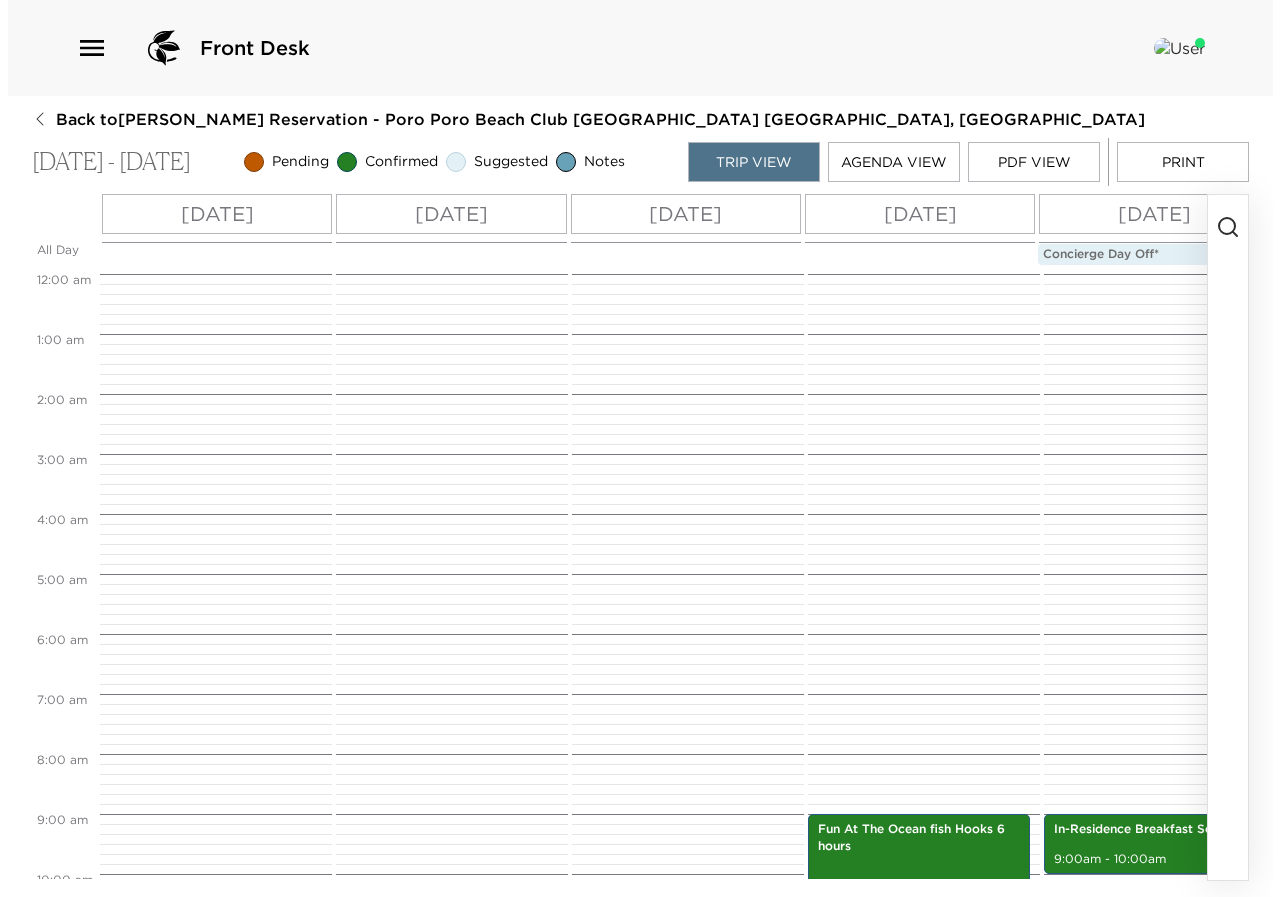scroll, scrollTop: 0, scrollLeft: 0, axis: both 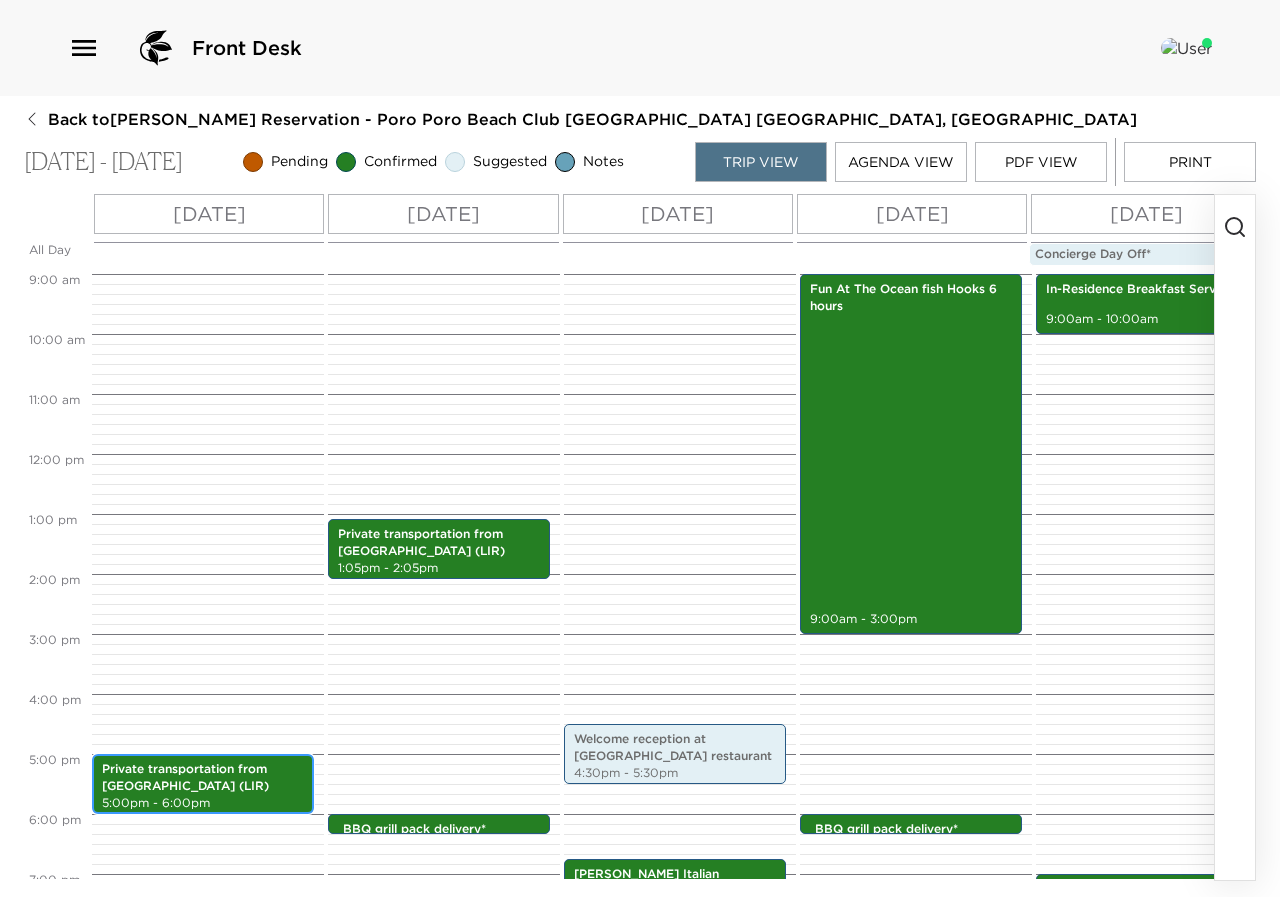 click on "Private transportation from Liberia airport (LIR)" at bounding box center (203, 778) 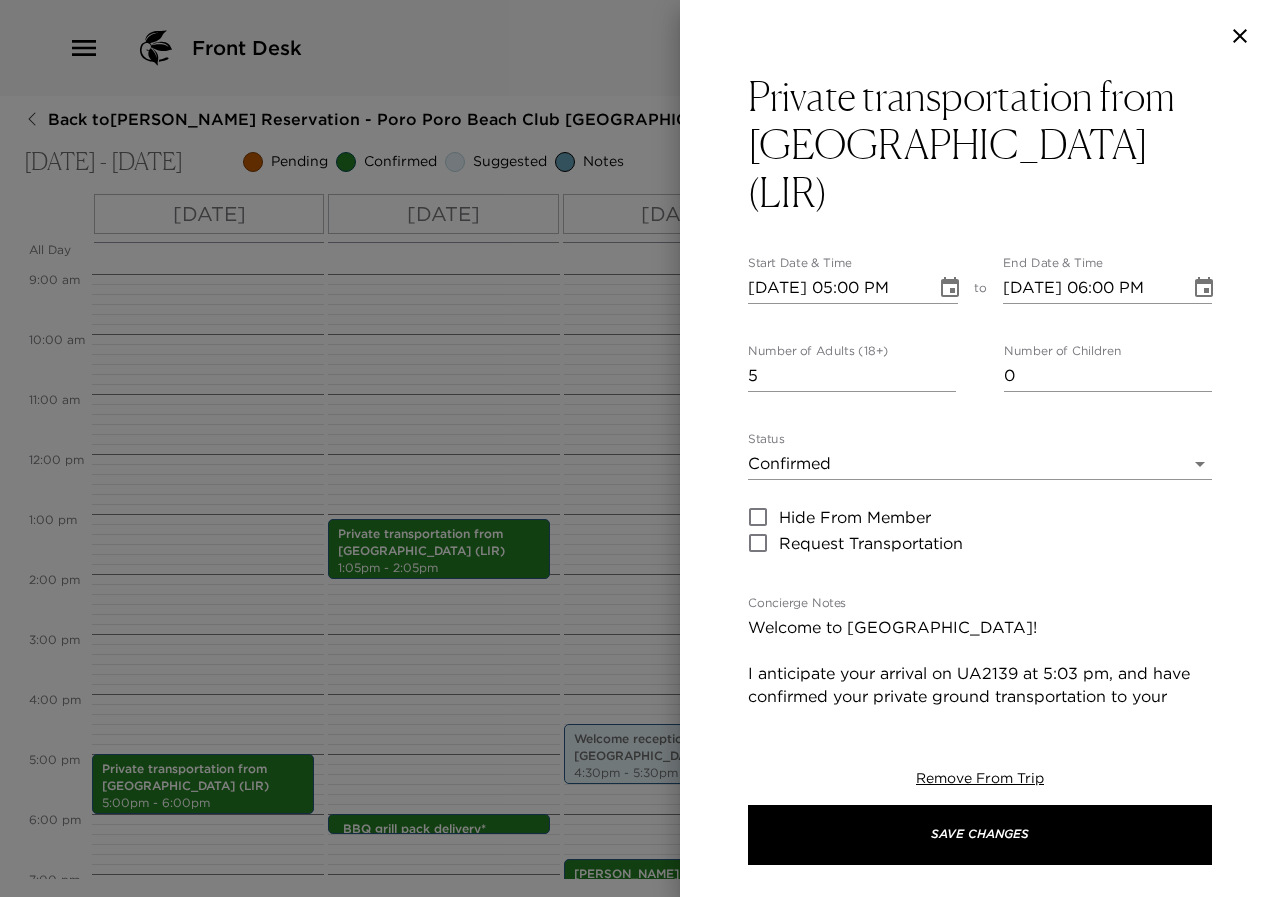 click at bounding box center [640, 448] 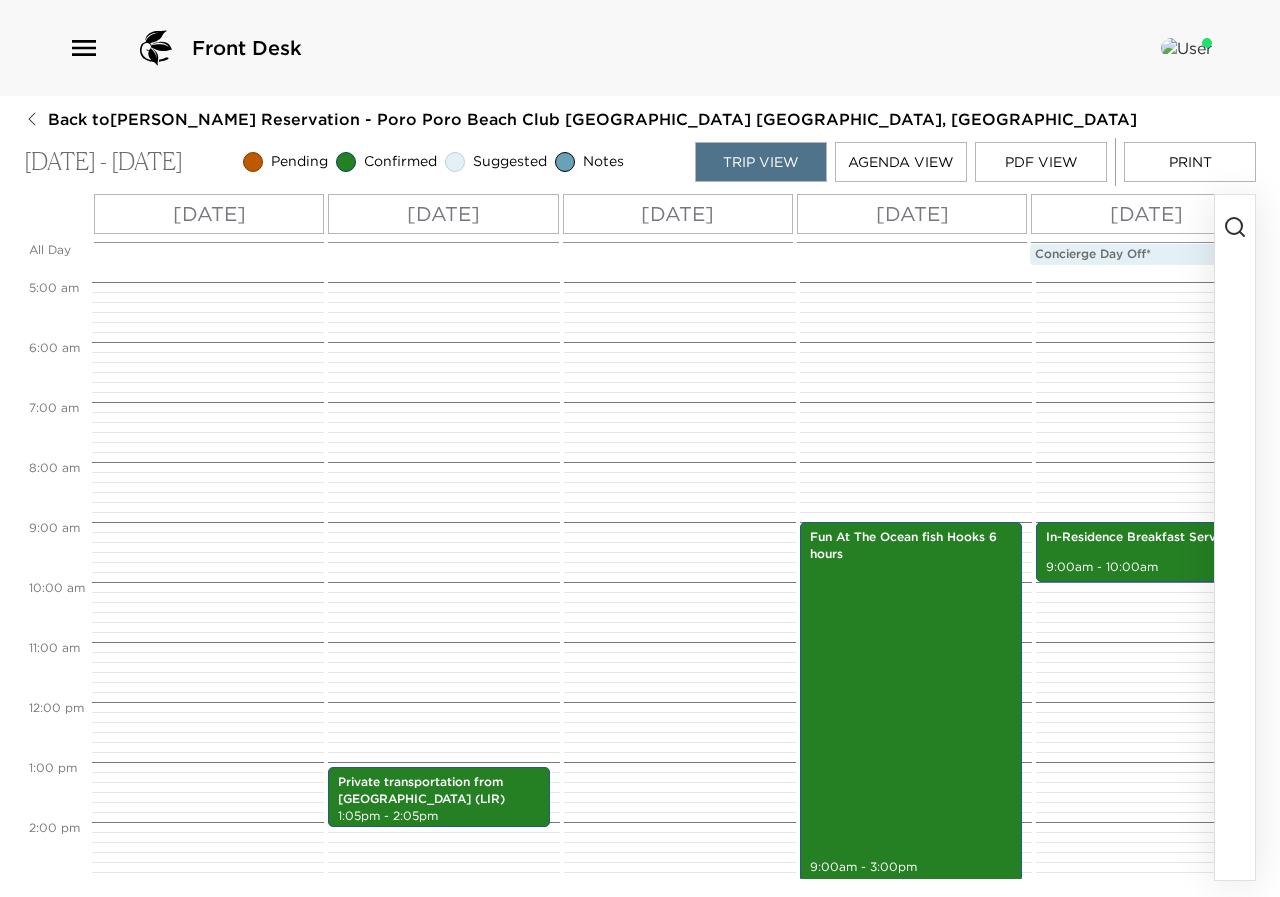 scroll, scrollTop: 50, scrollLeft: 0, axis: vertical 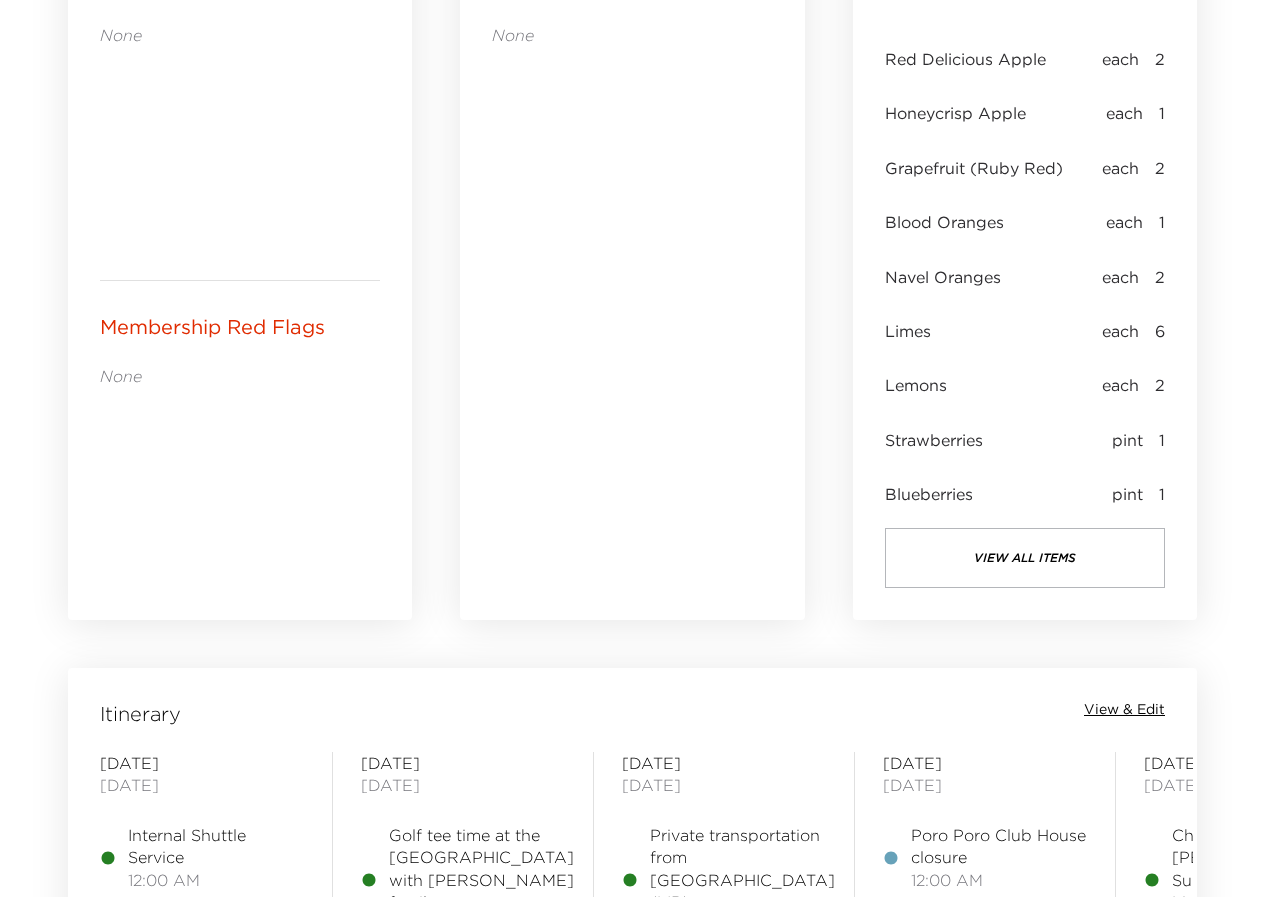 click on "View & Edit" at bounding box center (1124, 710) 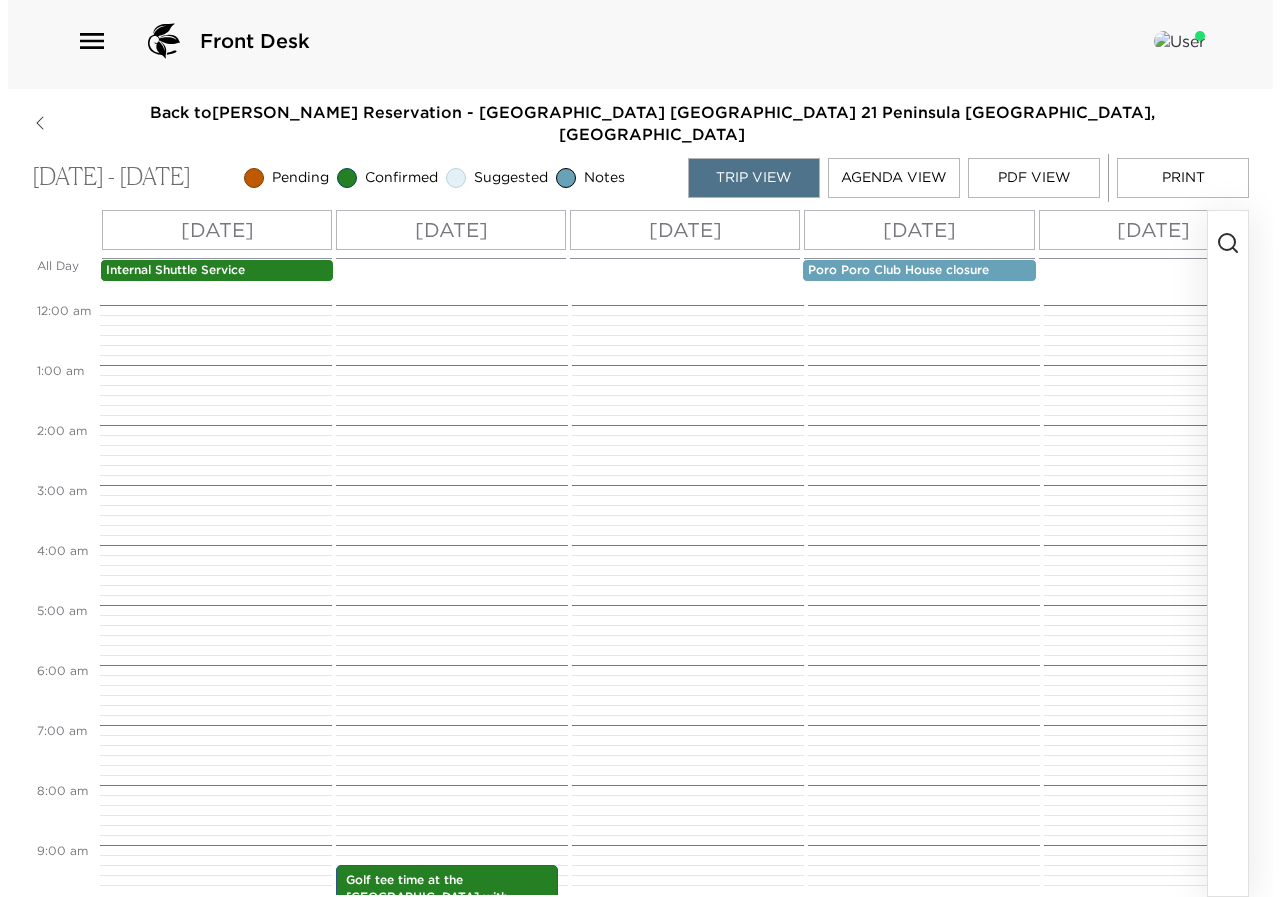 scroll, scrollTop: 0, scrollLeft: 0, axis: both 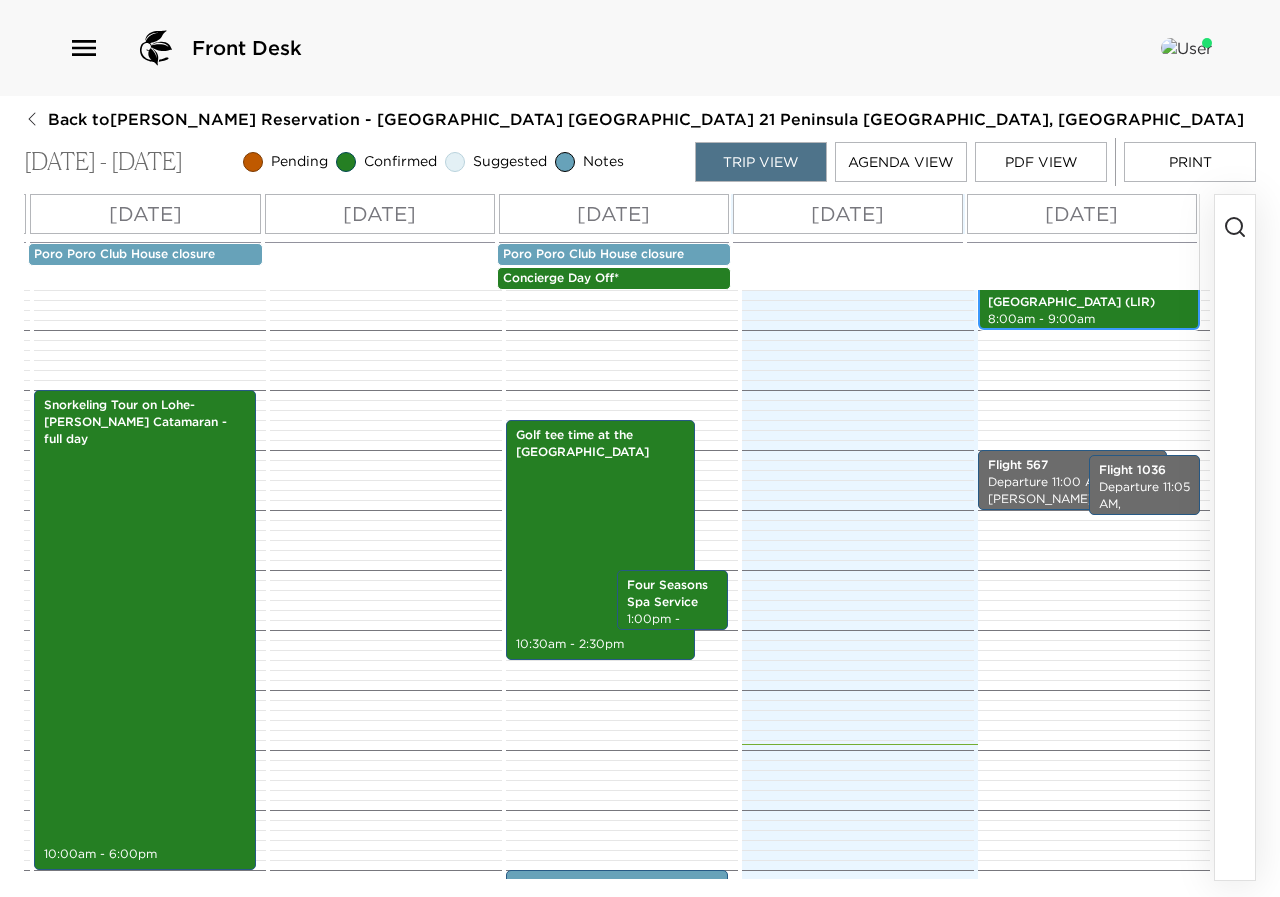 click on "Private Transportation to Liberia Airport (LIR)" at bounding box center [1089, 294] 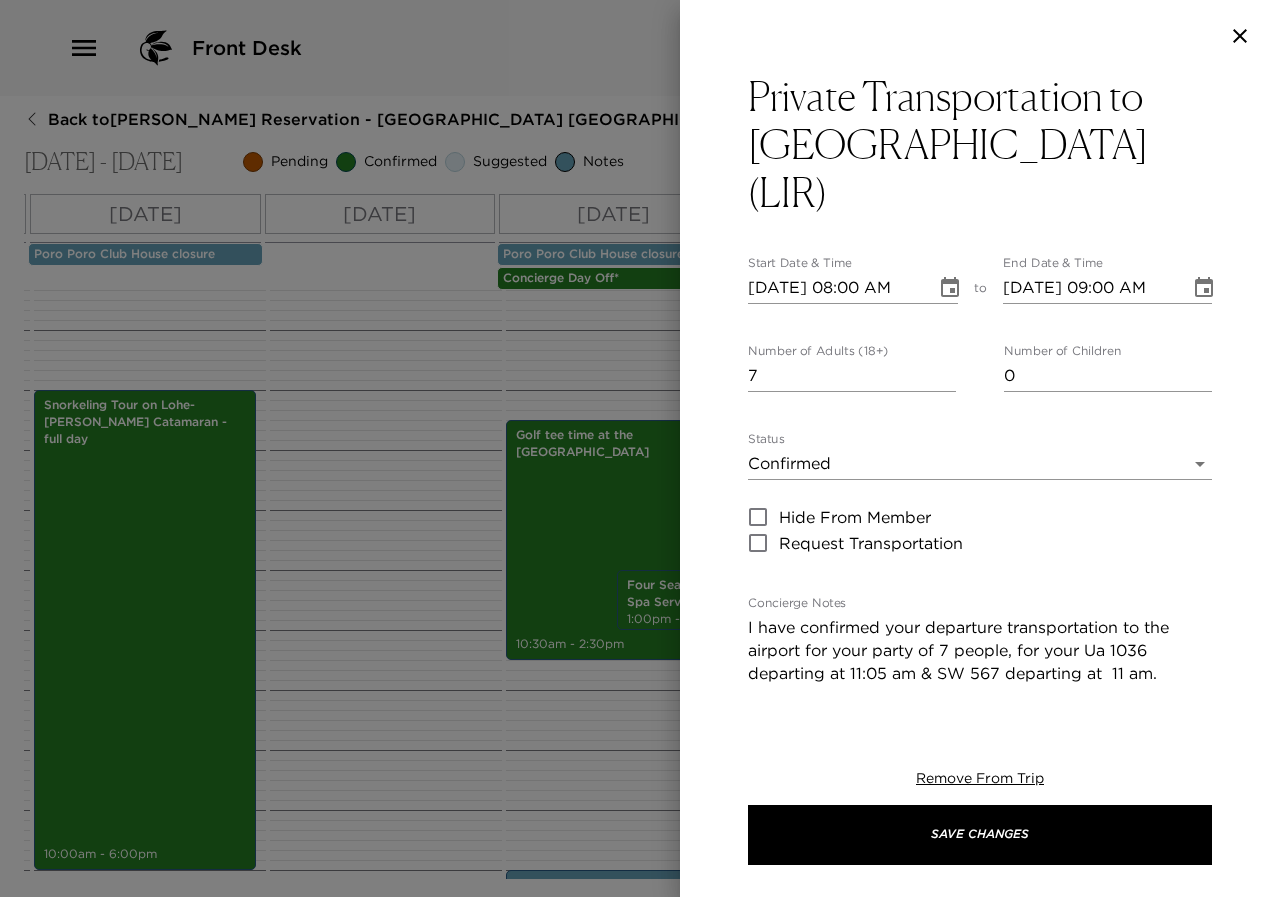 click at bounding box center [640, 448] 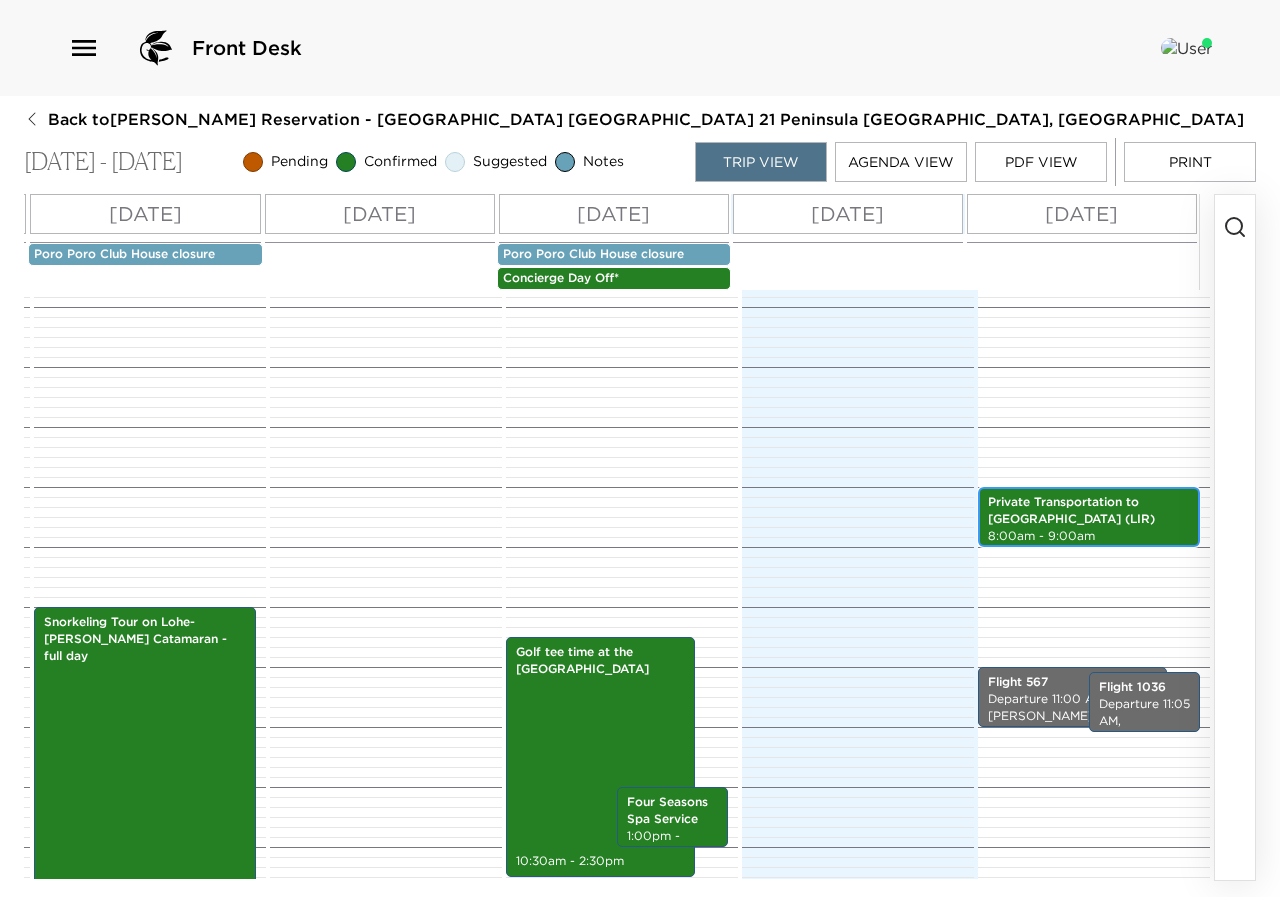scroll, scrollTop: 281, scrollLeft: 0, axis: vertical 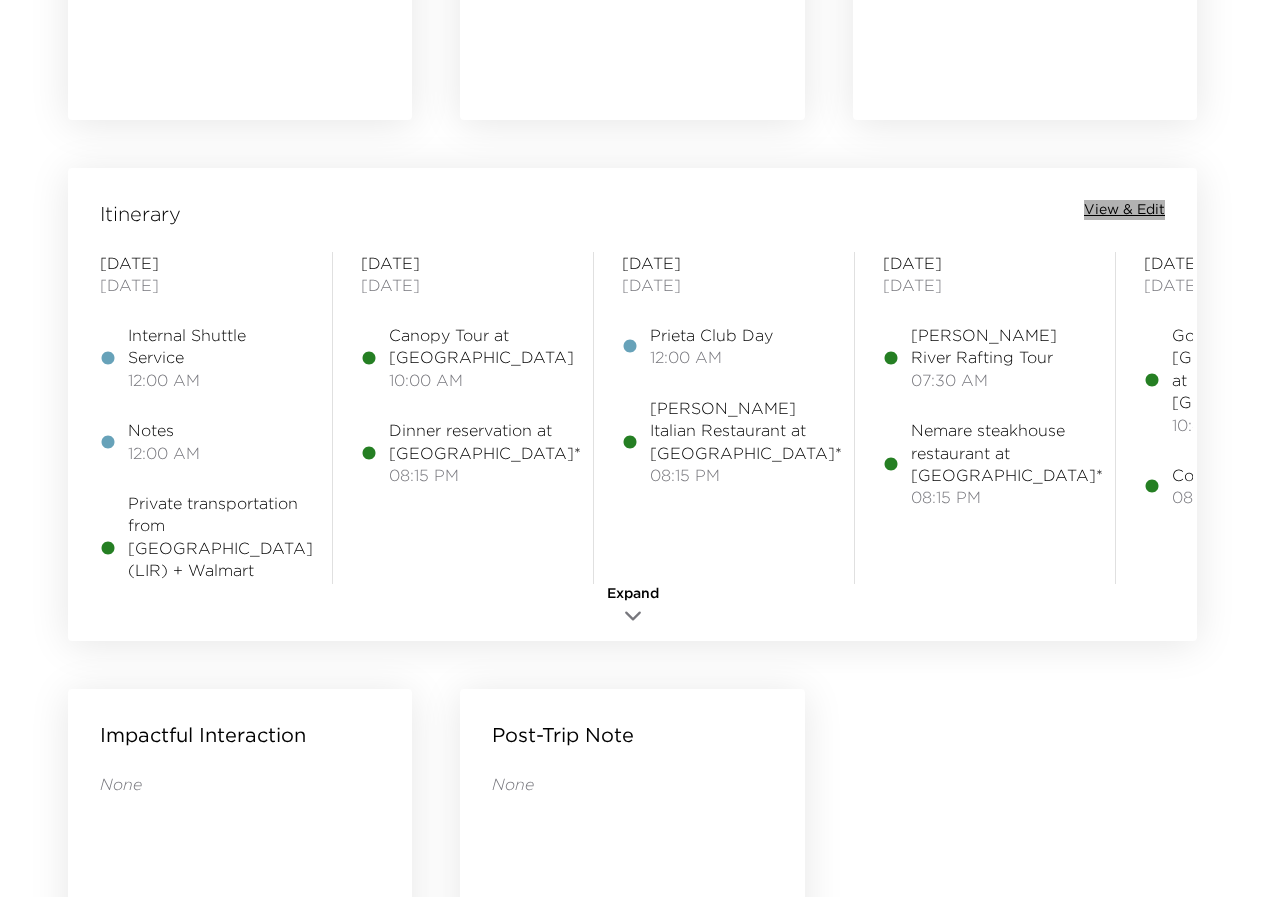 click on "View & Edit" at bounding box center (1124, 210) 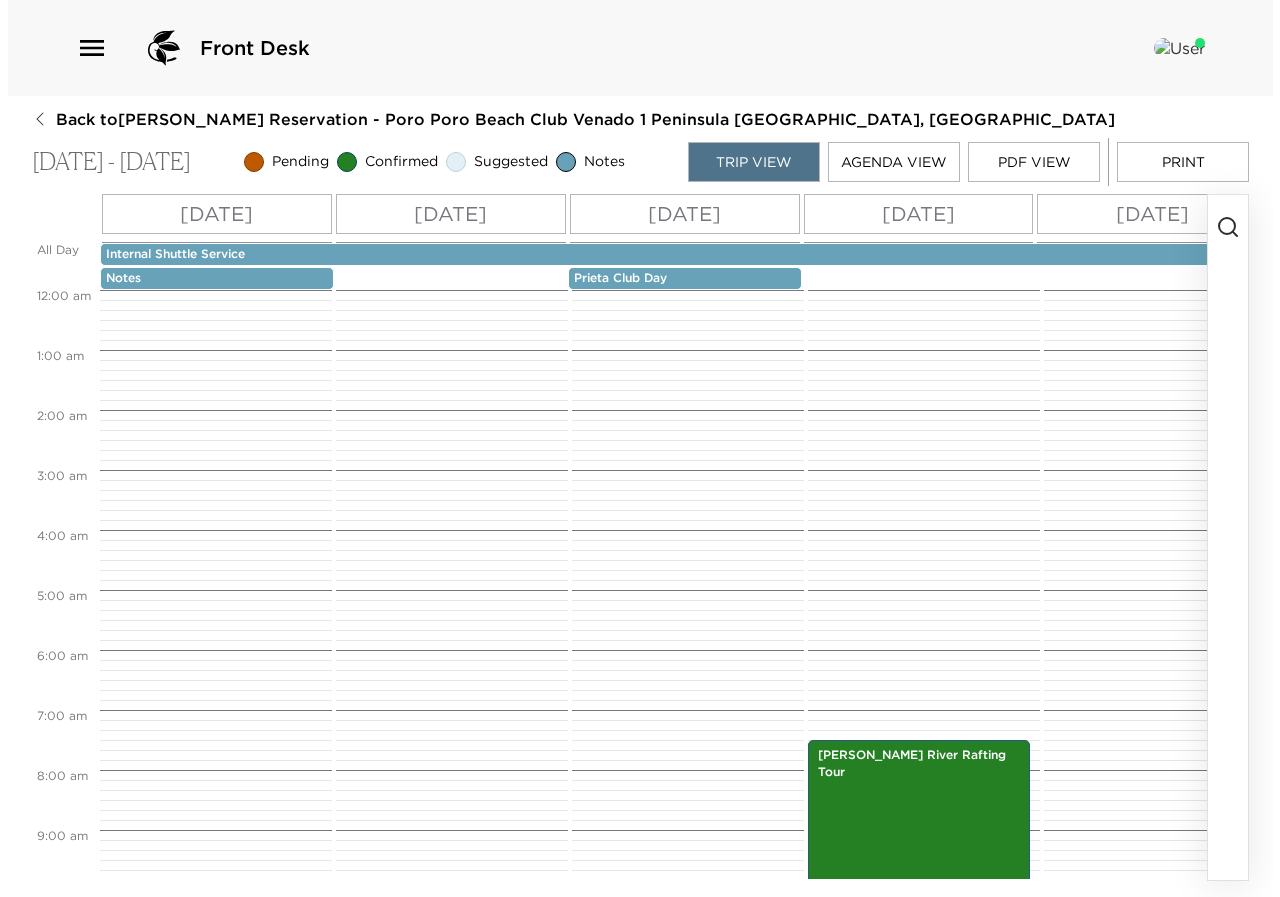 scroll, scrollTop: 0, scrollLeft: 0, axis: both 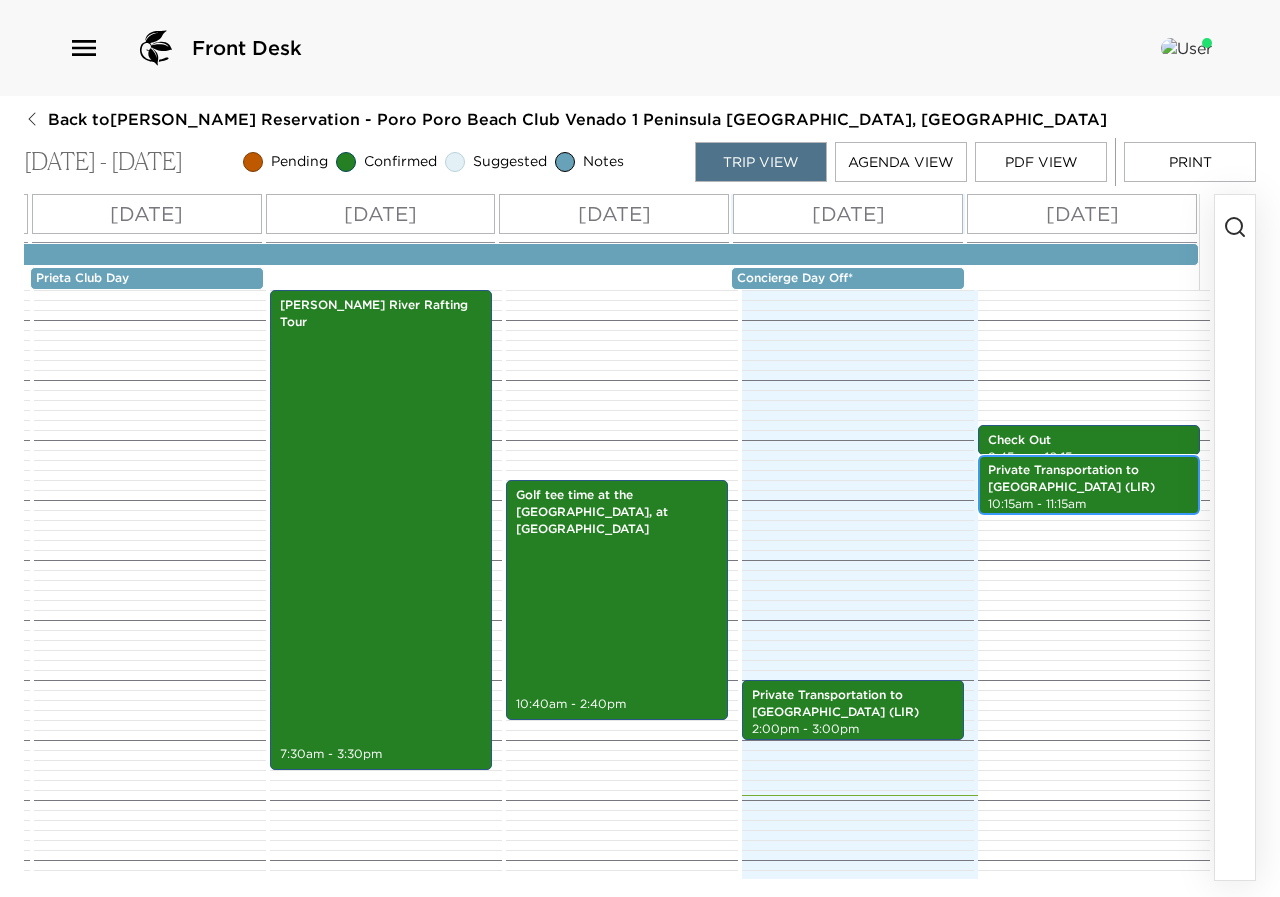 click on "Private Transportation to [GEOGRAPHIC_DATA] (LIR)" at bounding box center (1089, 479) 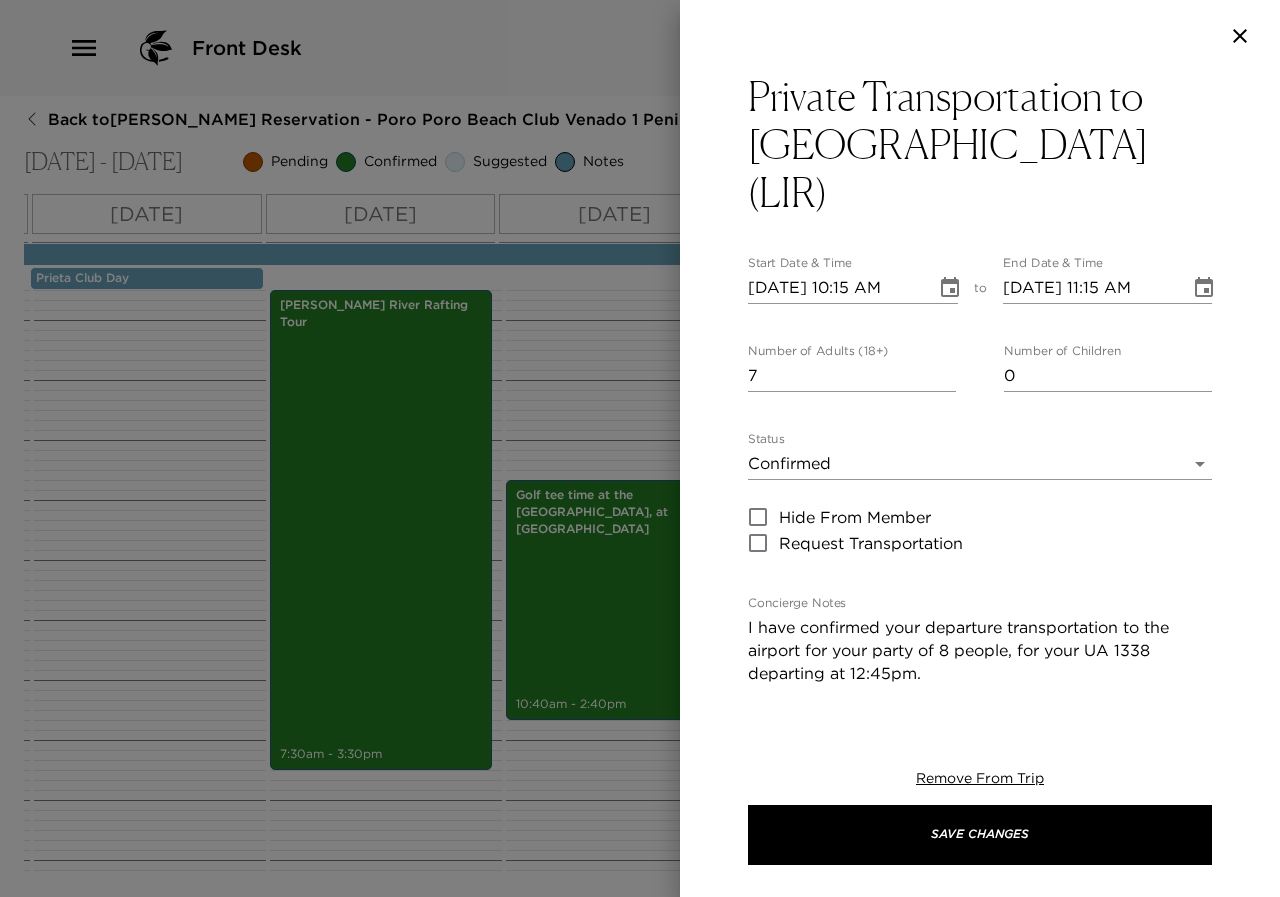 click at bounding box center (640, 448) 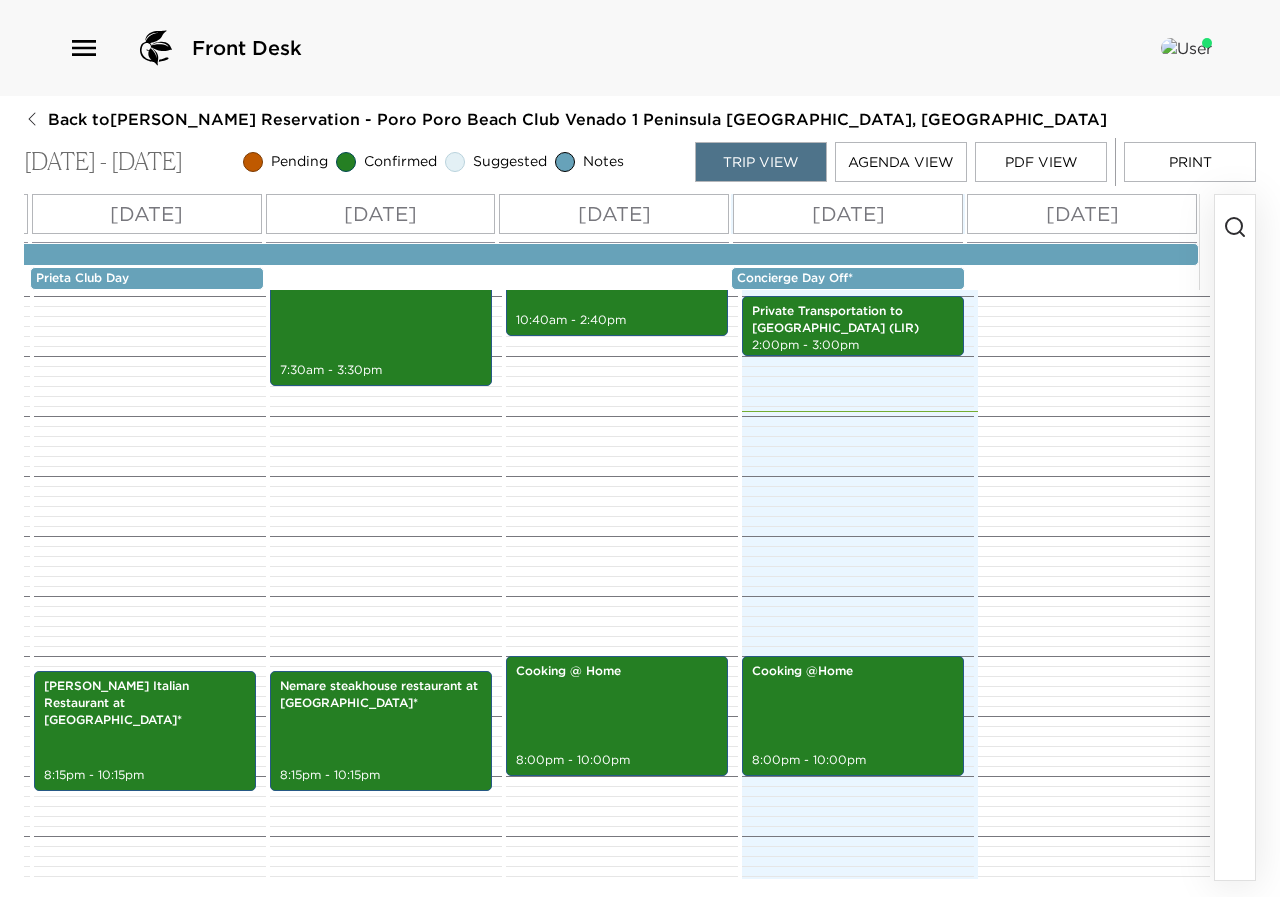 scroll, scrollTop: 866, scrollLeft: 0, axis: vertical 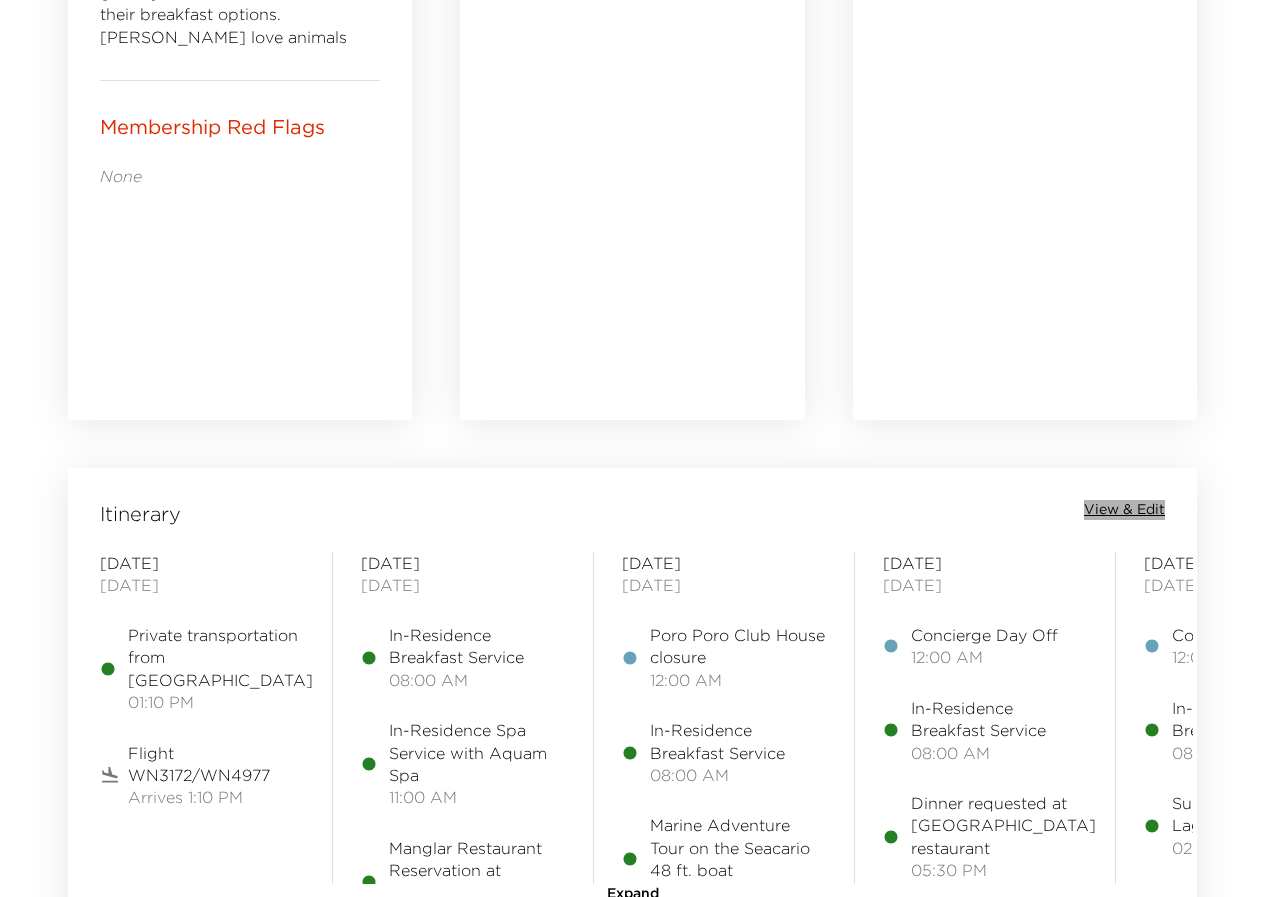click on "View & Edit" at bounding box center [1124, 510] 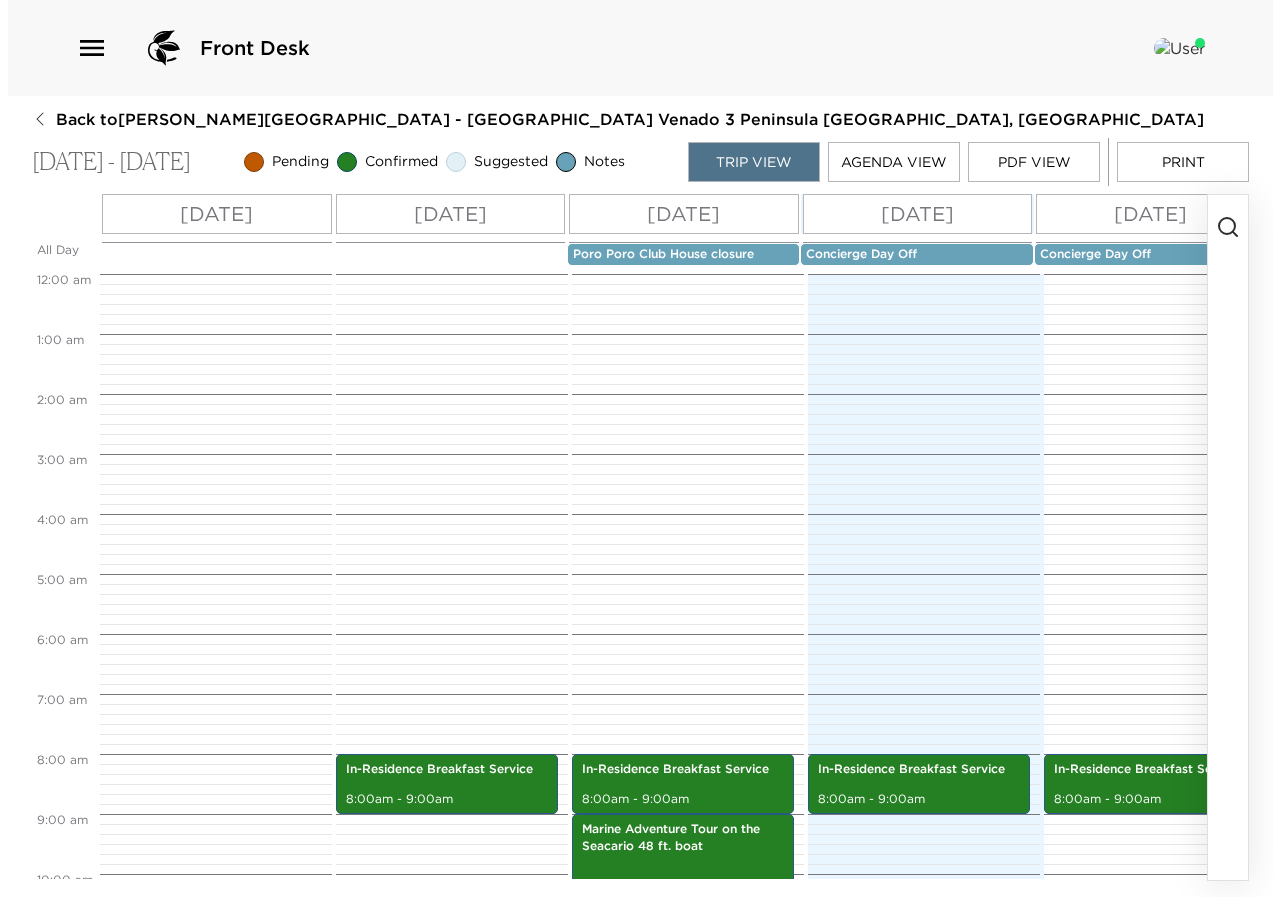 scroll, scrollTop: 0, scrollLeft: 0, axis: both 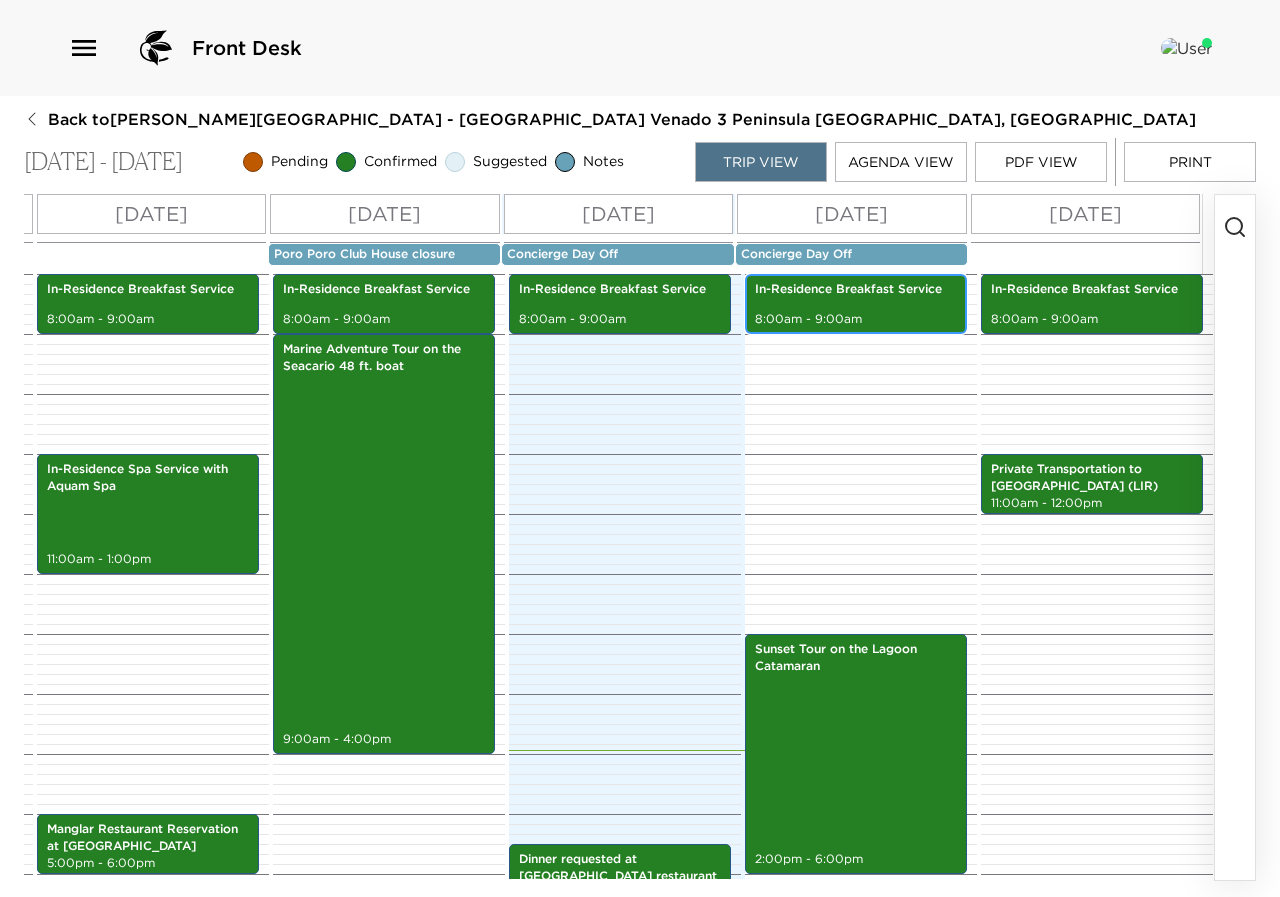click on "8:00am - 9:00am" at bounding box center (856, 319) 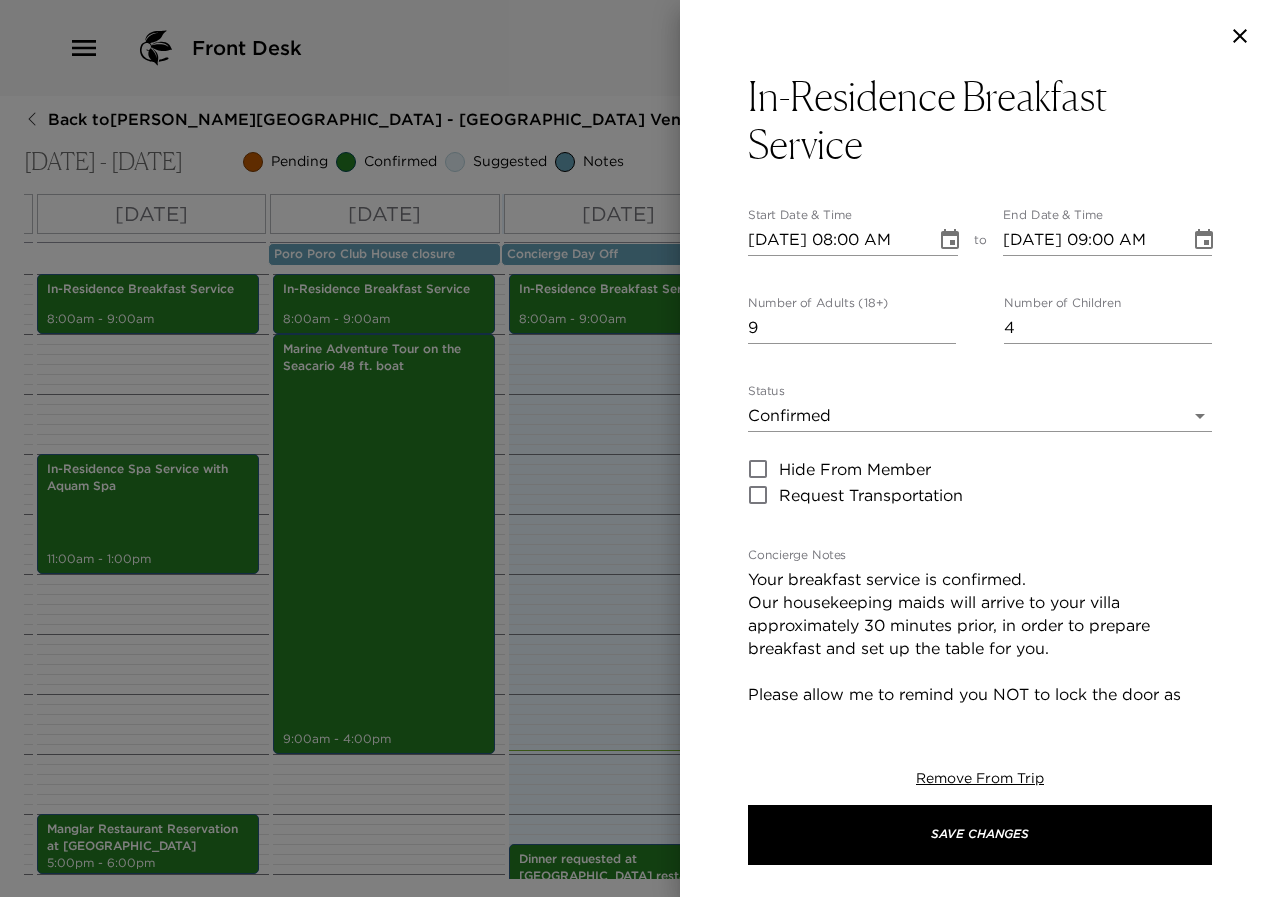 click on "Your breakfast service is confirmed.
Our housekeeping maids will arrive to your villa approximately 30 minutes prior, in order to prepare breakfast and set up the table for you.
Please allow me to remind you NOT to lock the door as they need to enter your villa without bothering you." at bounding box center (980, 648) 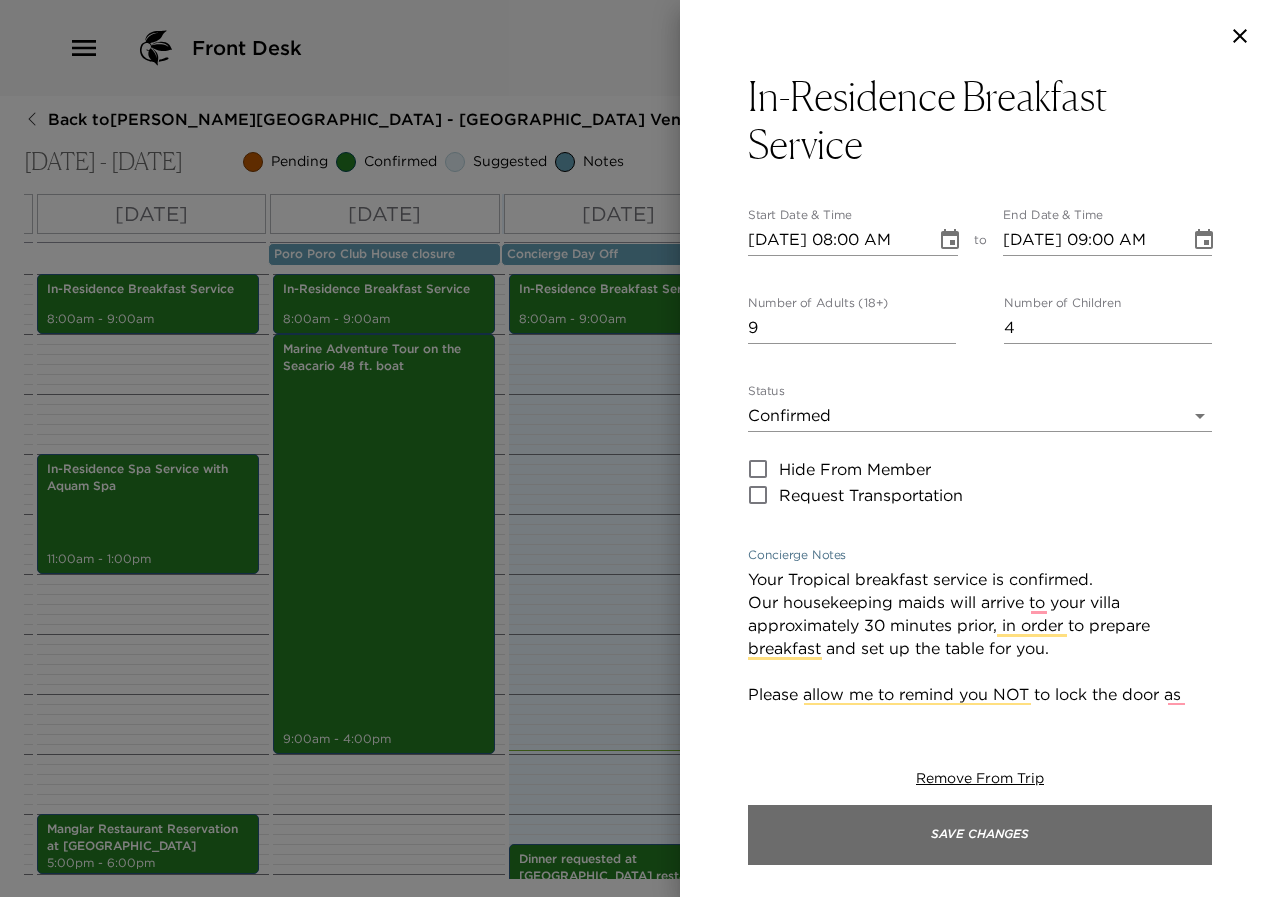 type on "Your Tropical breakfast service is confirmed.
Our housekeeping maids will arrive to your villa approximately 30 minutes prior, in order to prepare breakfast and set up the table for you.
Please allow me to remind you NOT to lock the door as they need to enter your villa without bothering you." 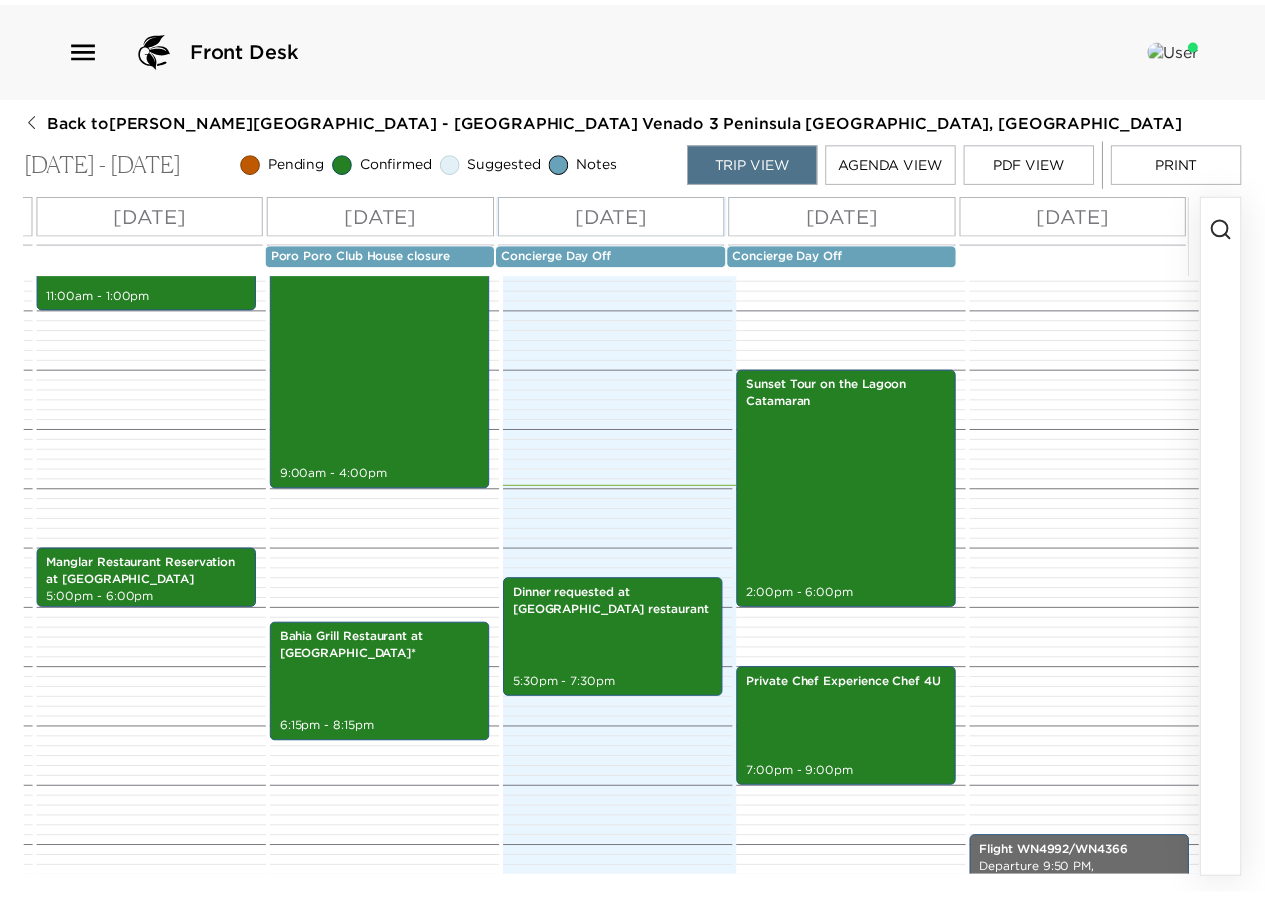 scroll, scrollTop: 780, scrollLeft: 0, axis: vertical 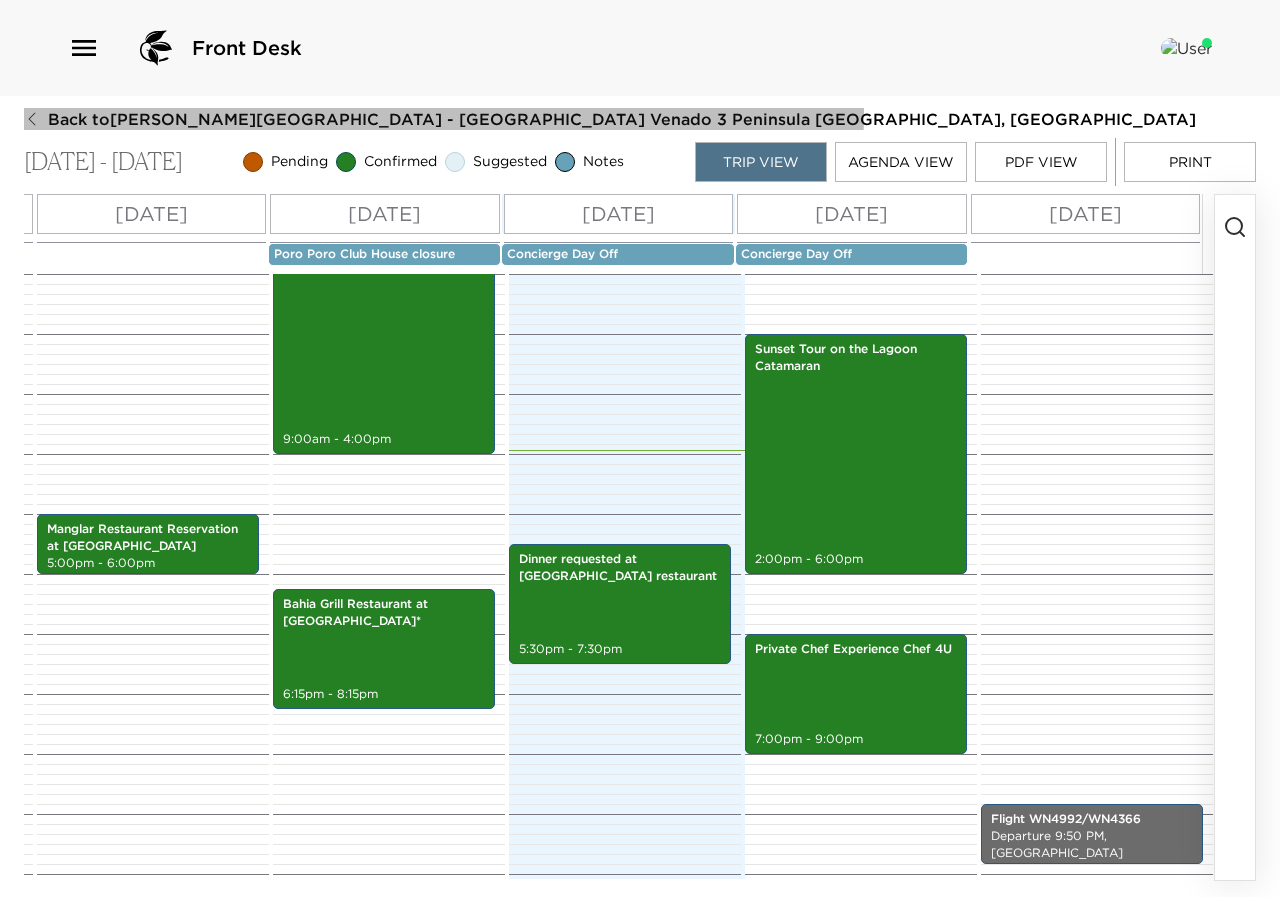 drag, startPoint x: 123, startPoint y: 109, endPoint x: 172, endPoint y: 109, distance: 49 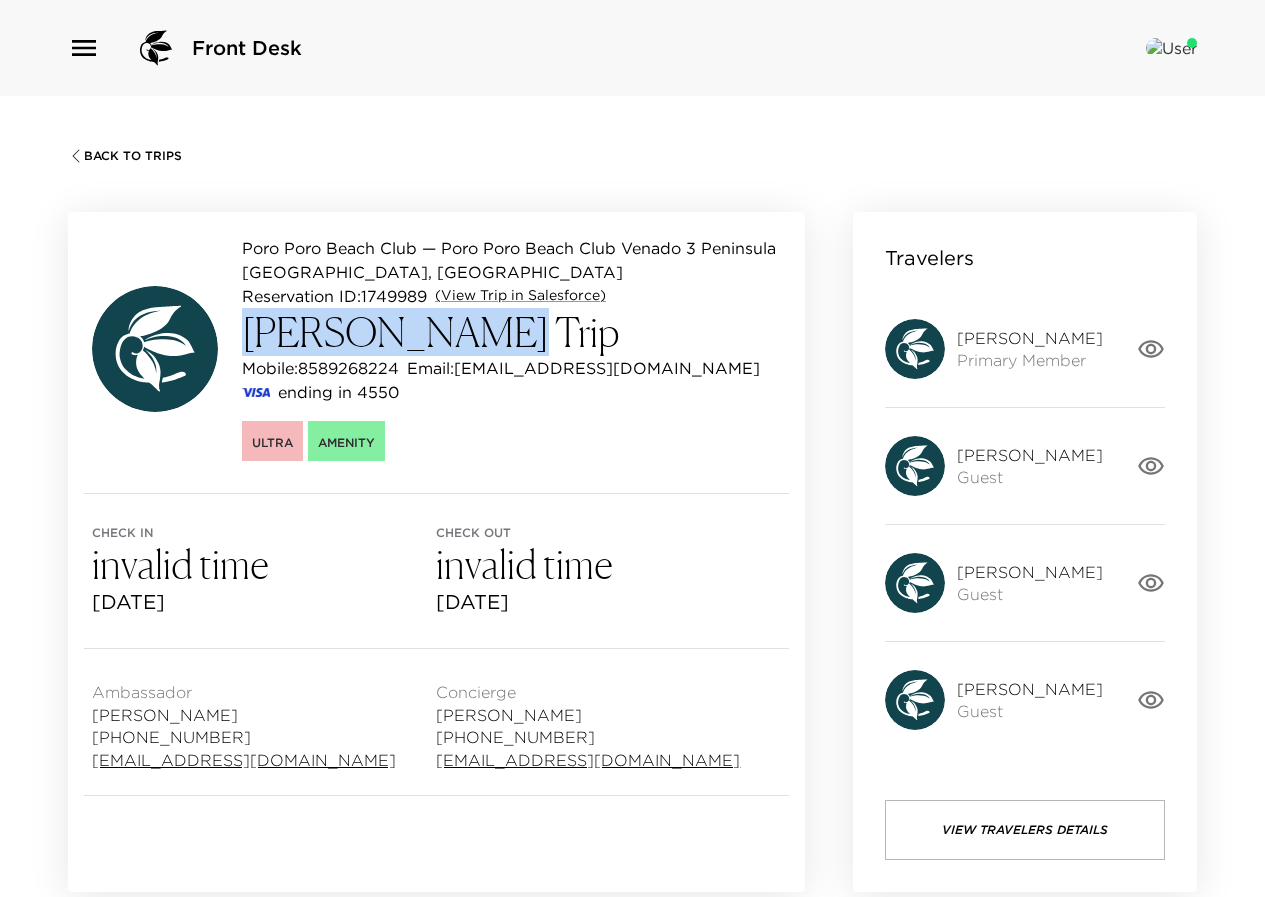 drag, startPoint x: 477, startPoint y: 333, endPoint x: 248, endPoint y: 326, distance: 229.10696 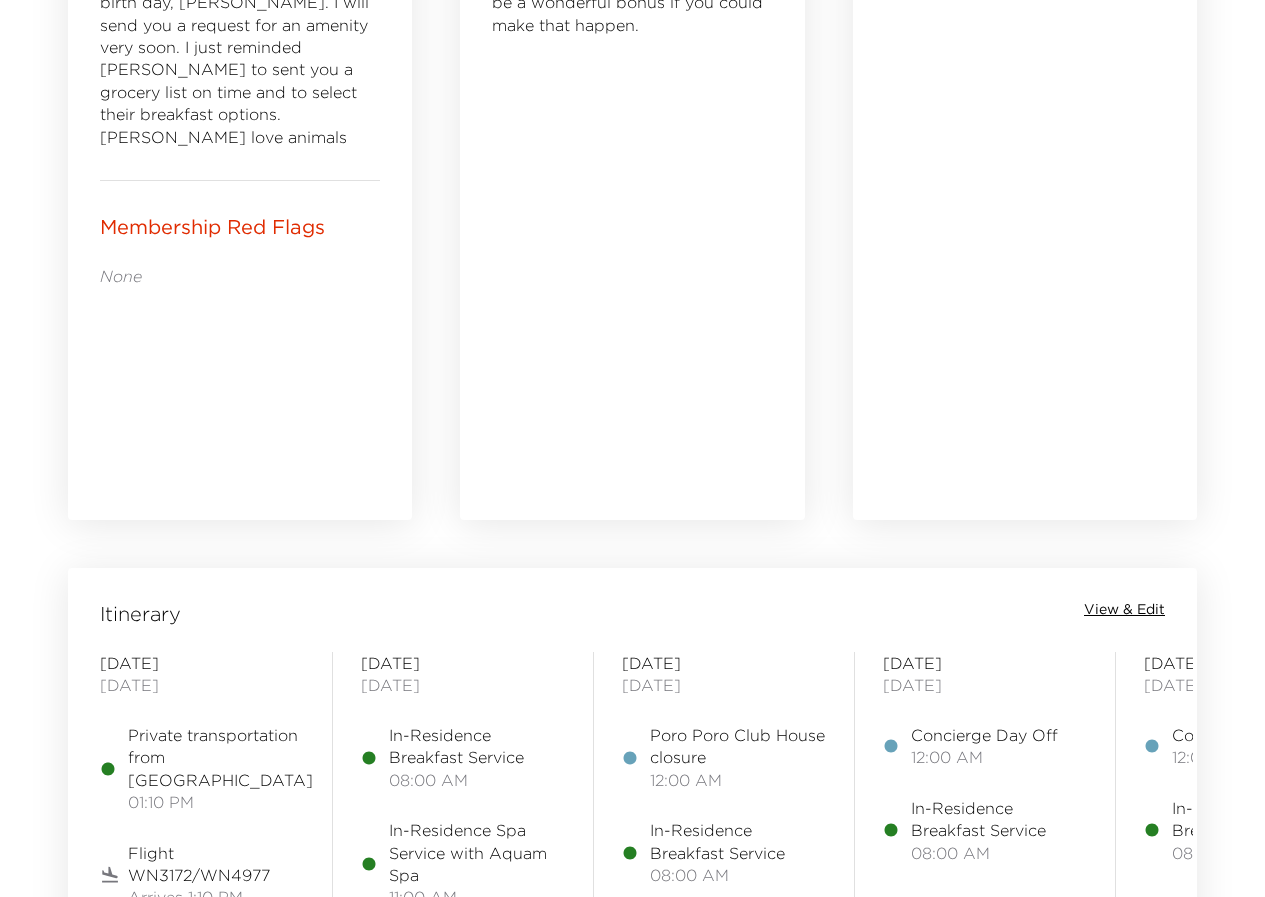 click on "View & Edit" at bounding box center [1124, 610] 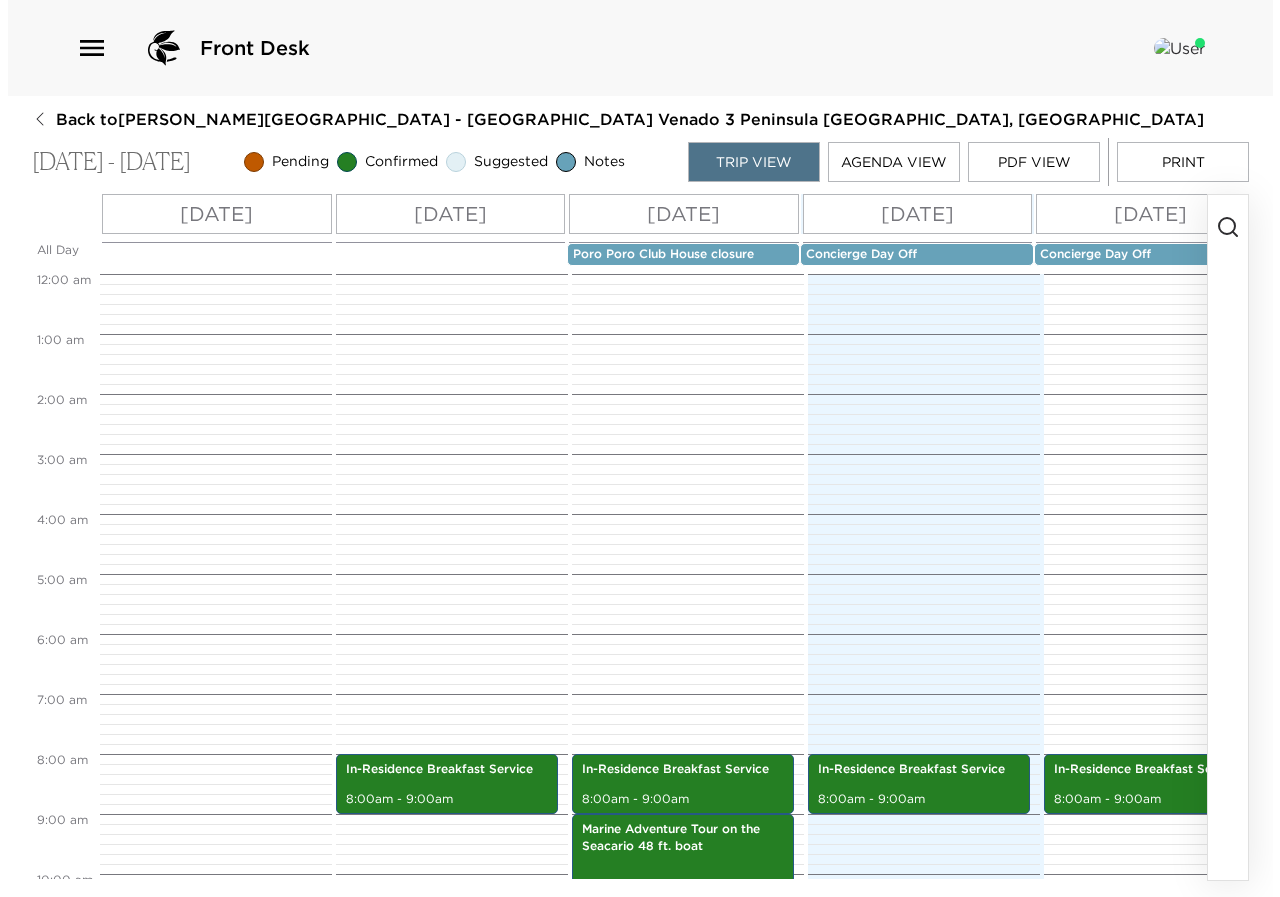scroll, scrollTop: 0, scrollLeft: 0, axis: both 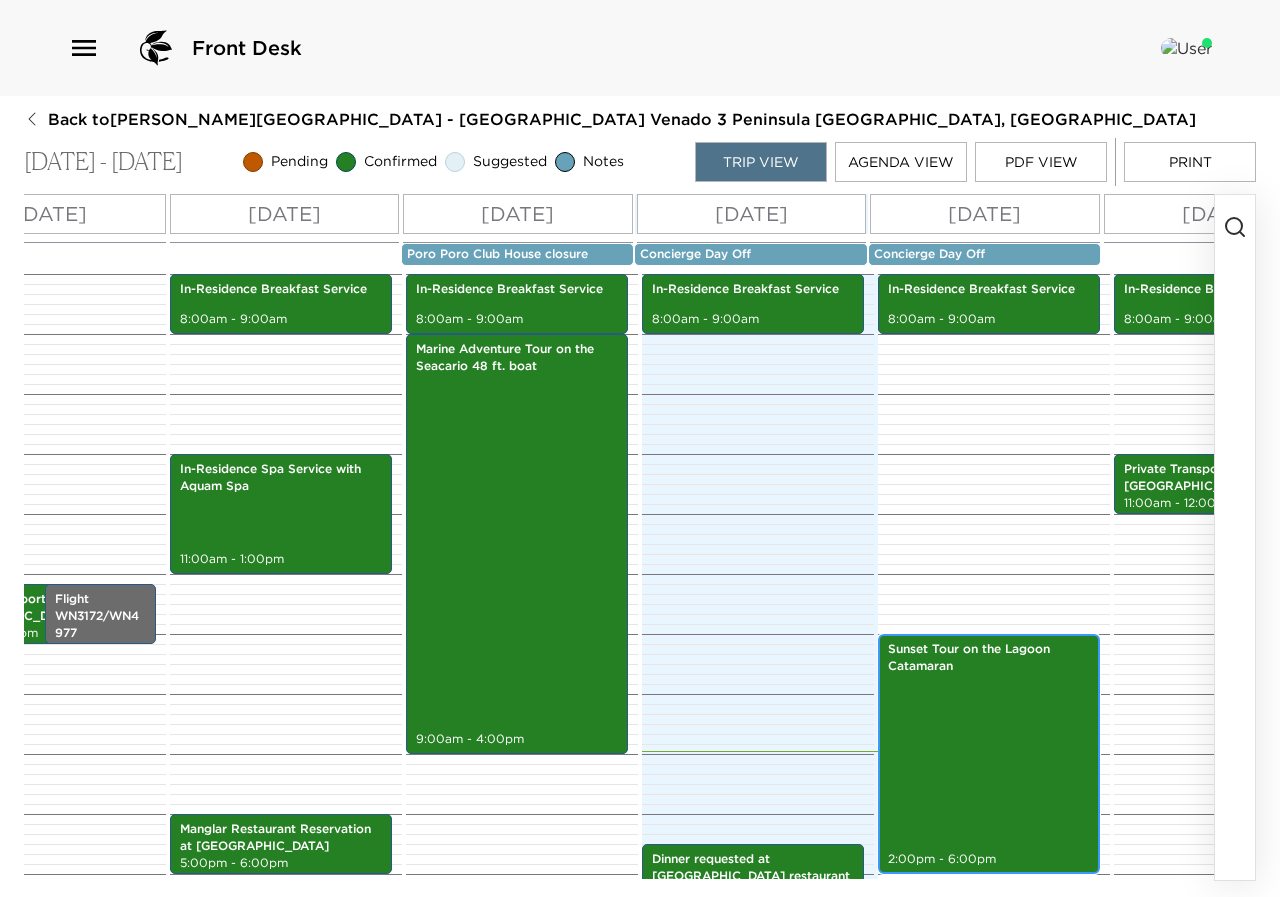 click on "Sunset Tour on the Lagoon Catamaran 2:00pm - 6:00pm" at bounding box center [989, 754] 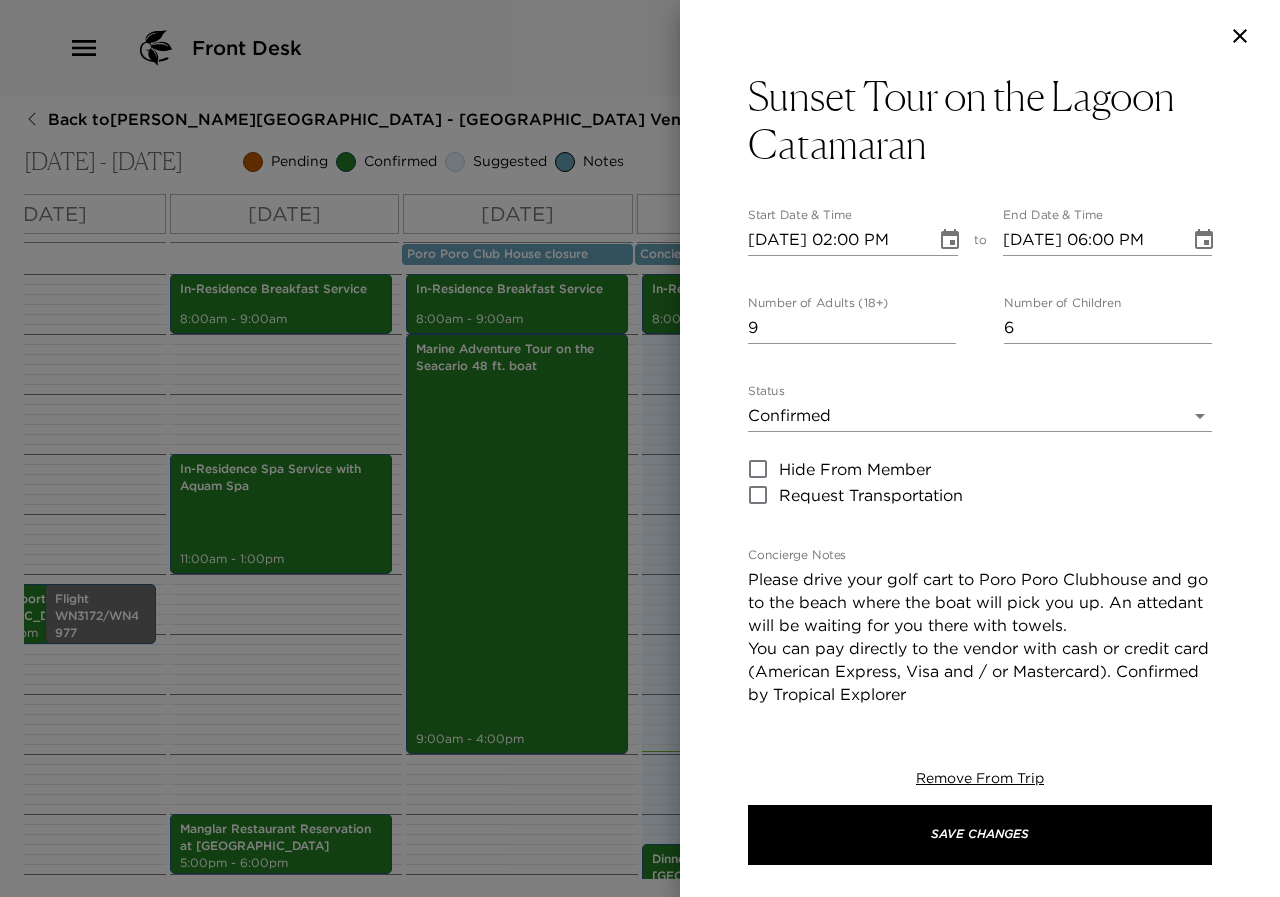 click at bounding box center [640, 448] 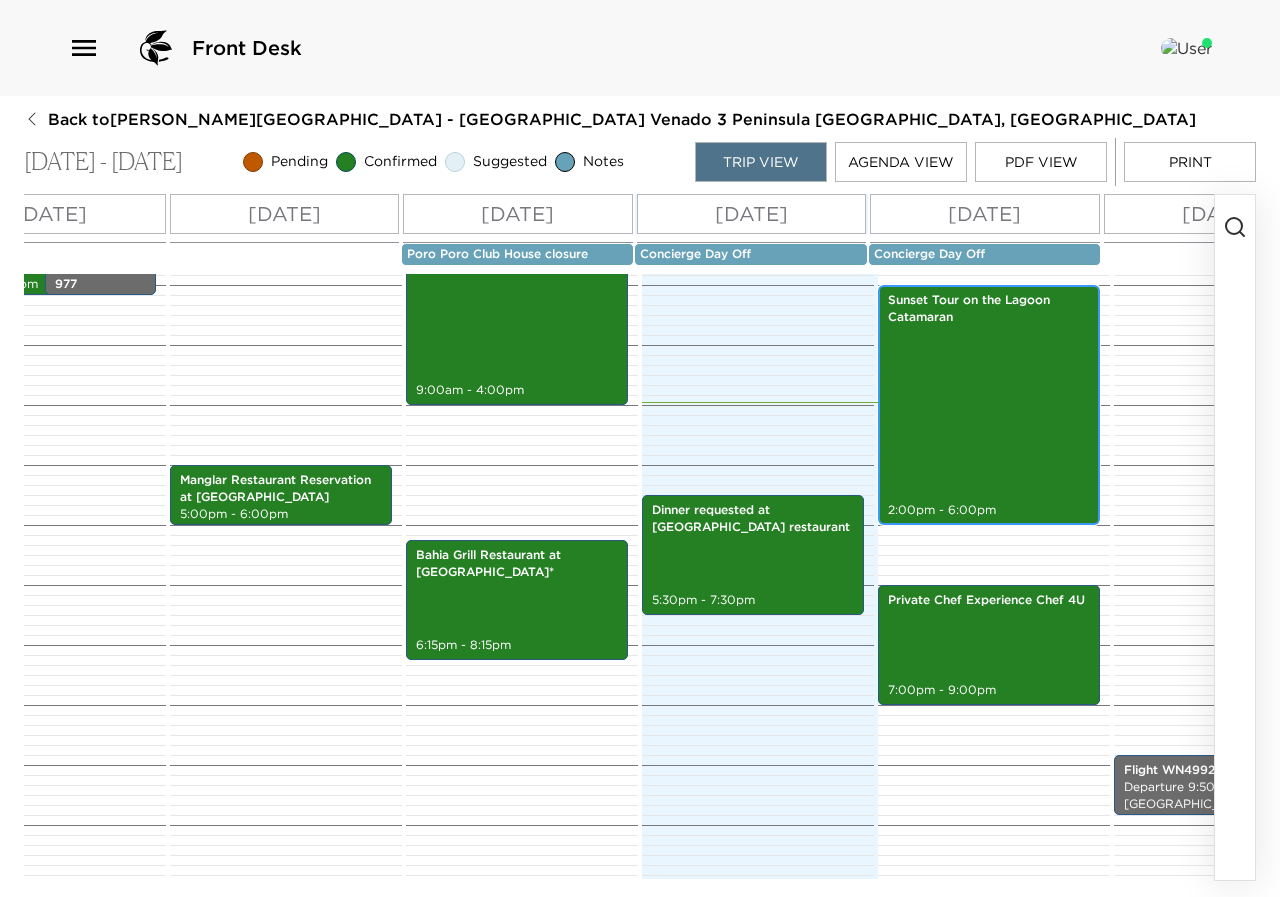 scroll, scrollTop: 850, scrollLeft: 0, axis: vertical 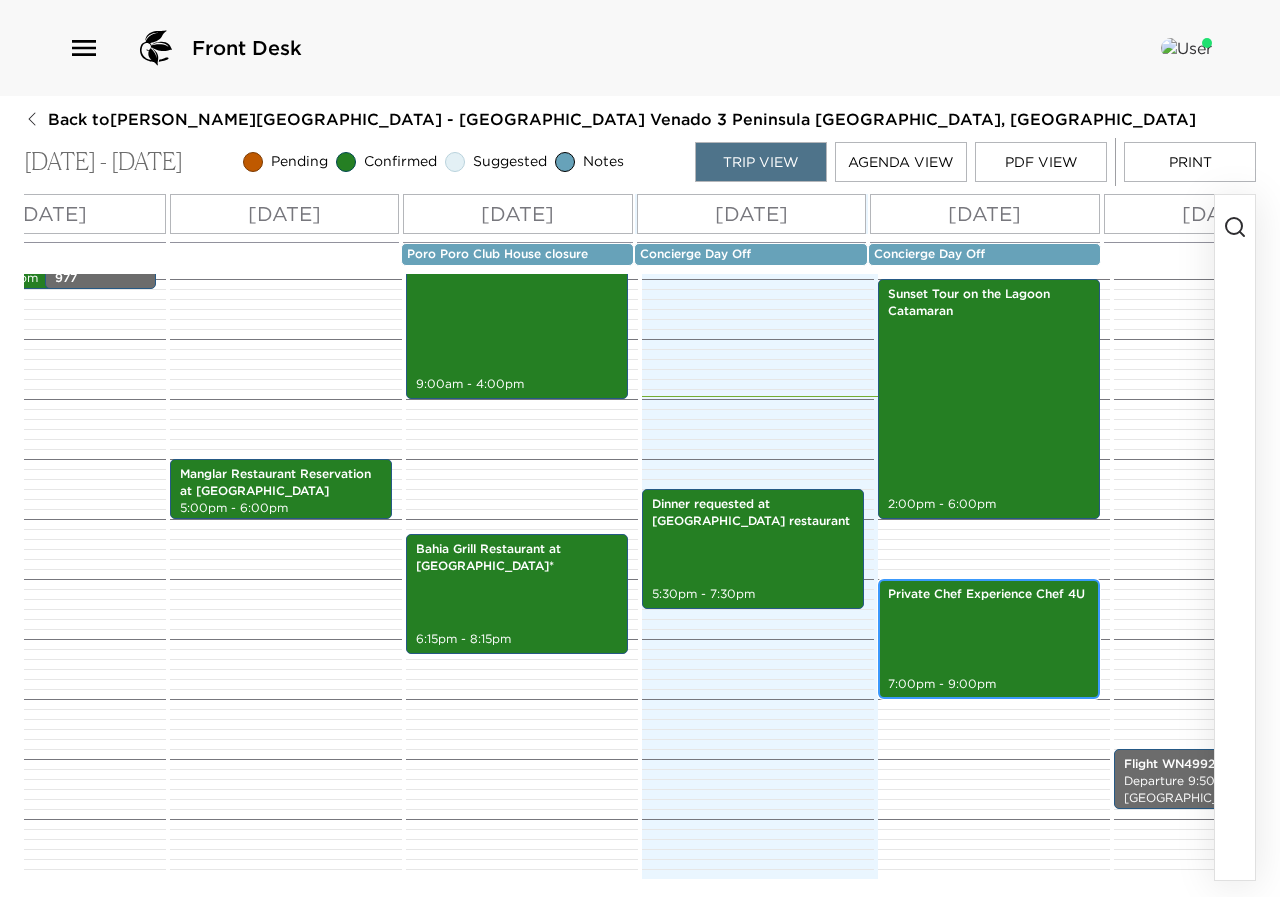 click on "Private Chef Experience Chef 4U 7:00pm - 9:00pm" at bounding box center [989, 639] 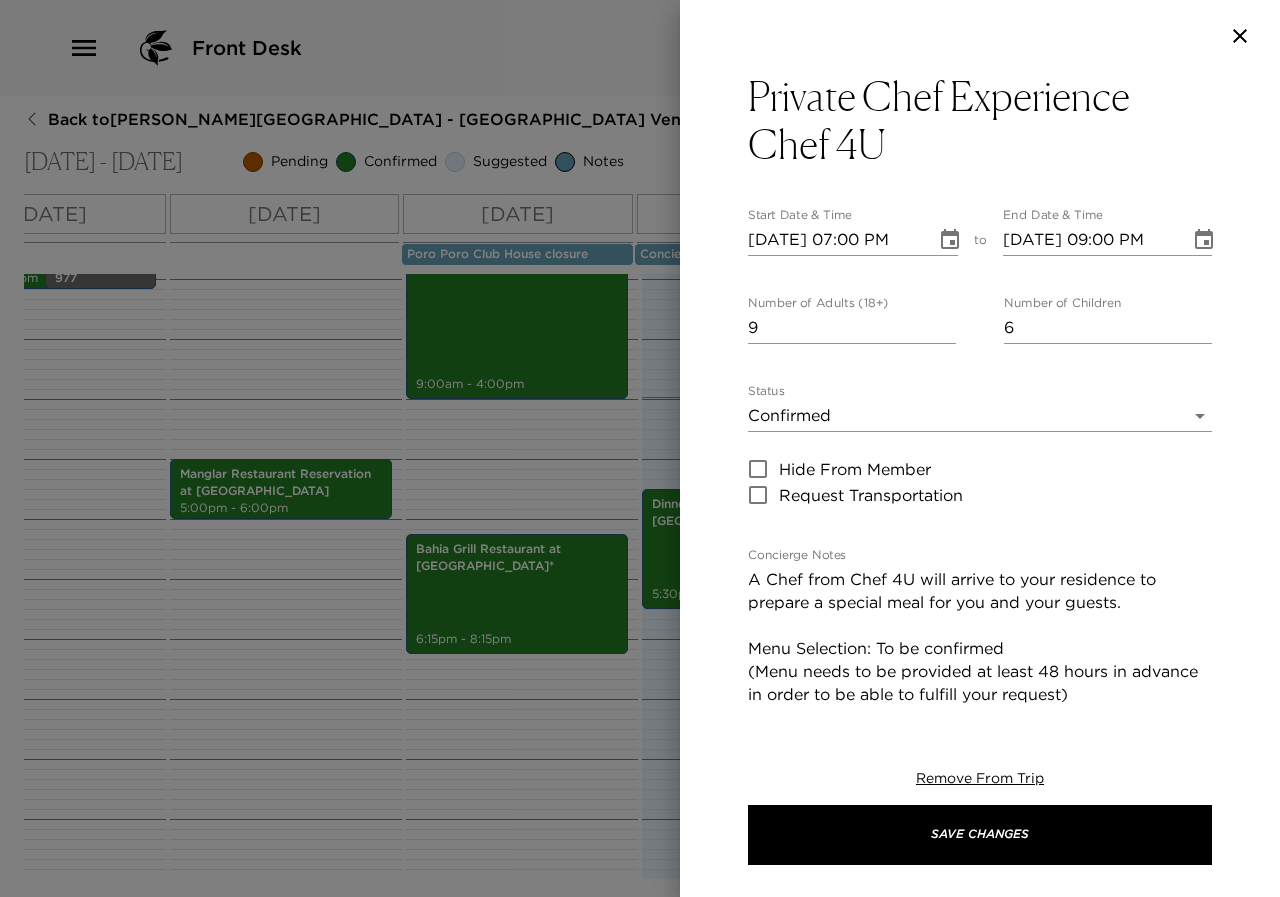 click at bounding box center [640, 448] 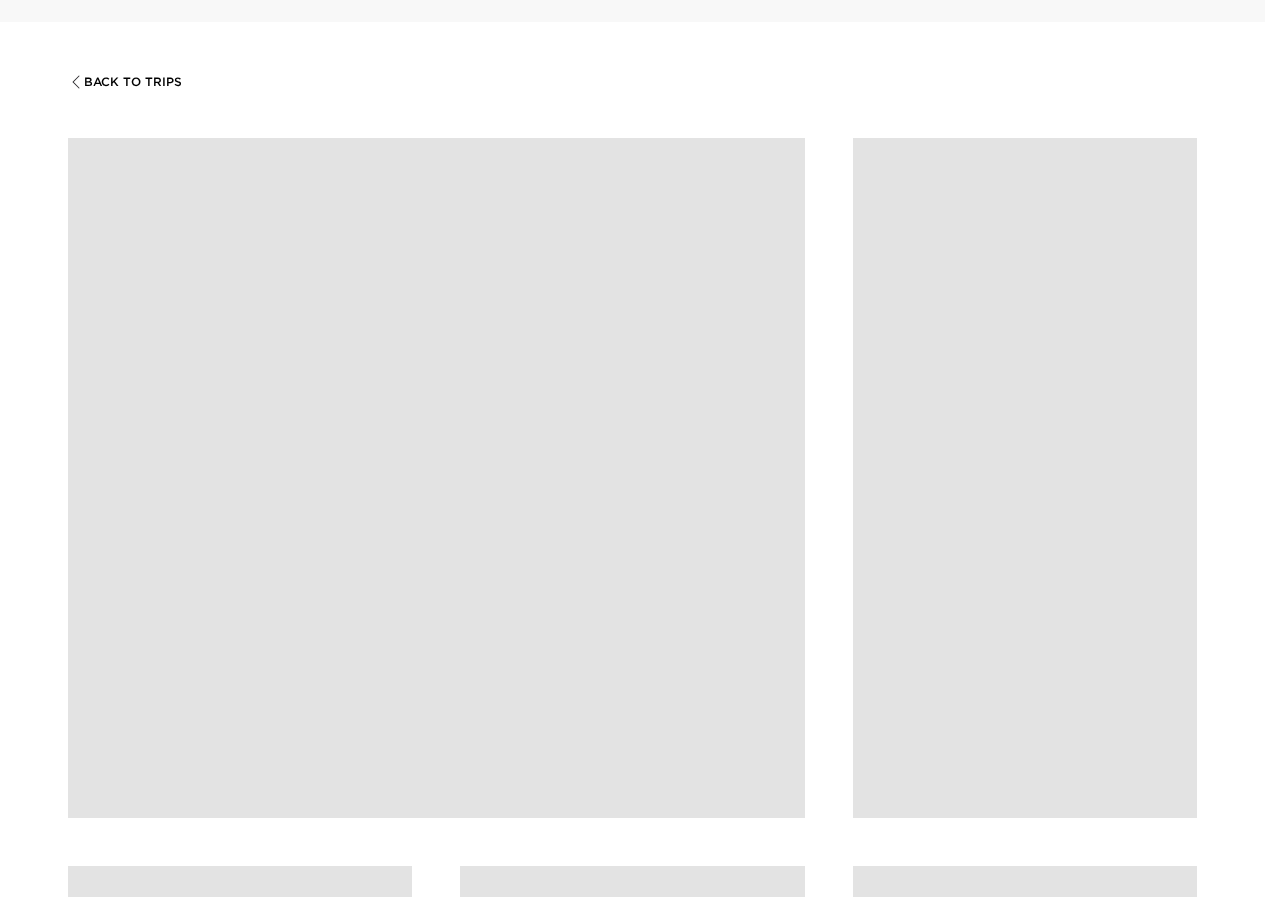 scroll, scrollTop: 400, scrollLeft: 0, axis: vertical 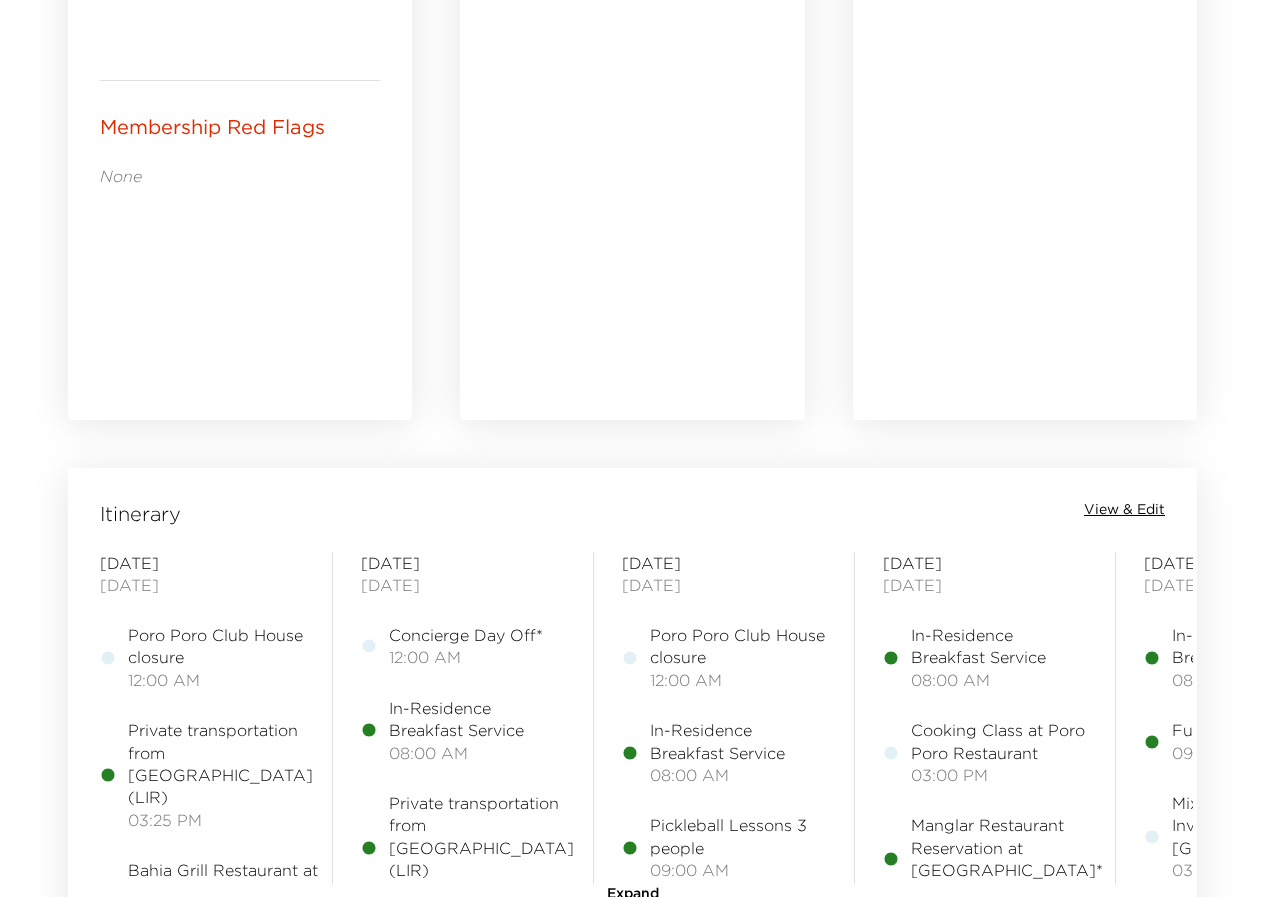 click on "View & Edit" at bounding box center [1124, 510] 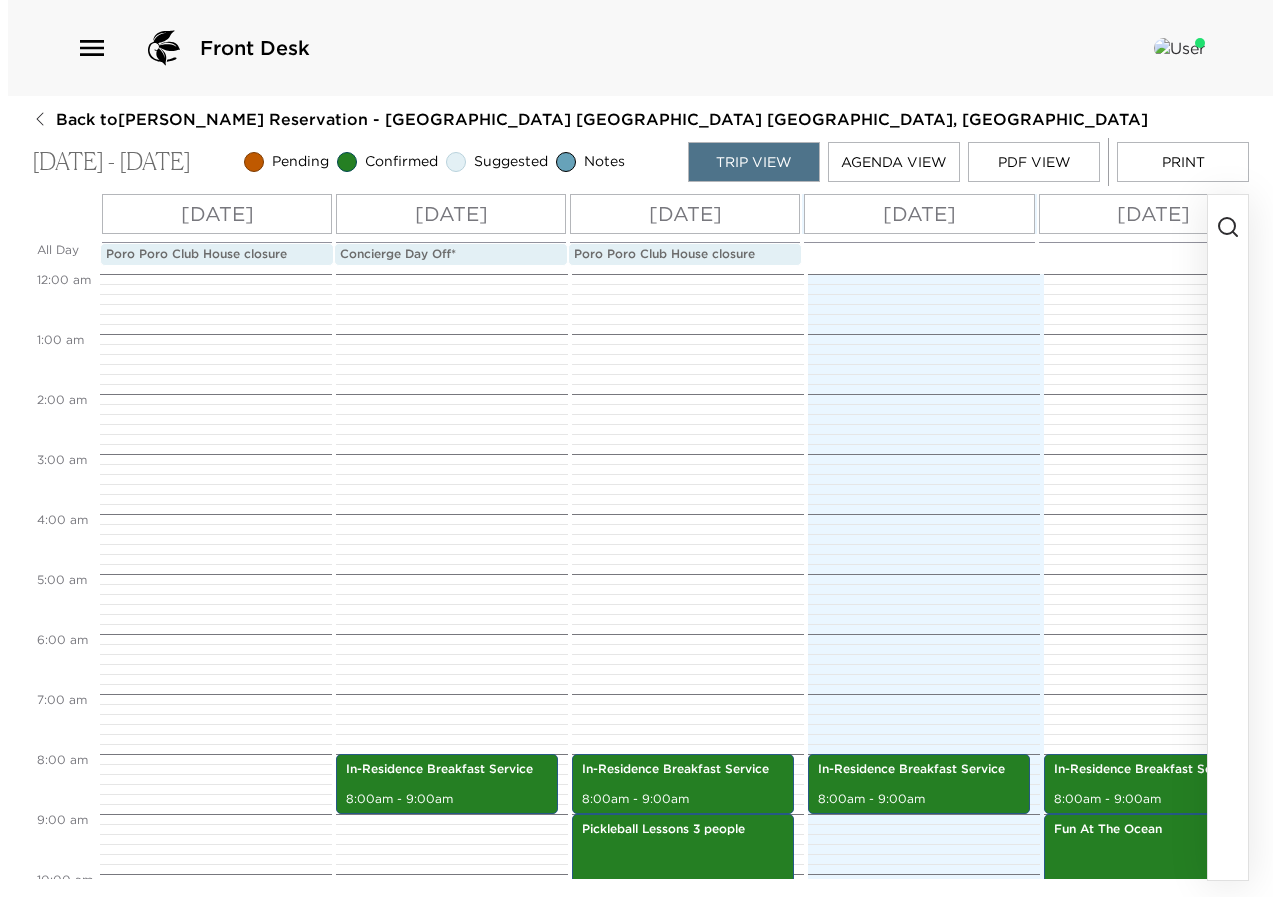 scroll, scrollTop: 0, scrollLeft: 0, axis: both 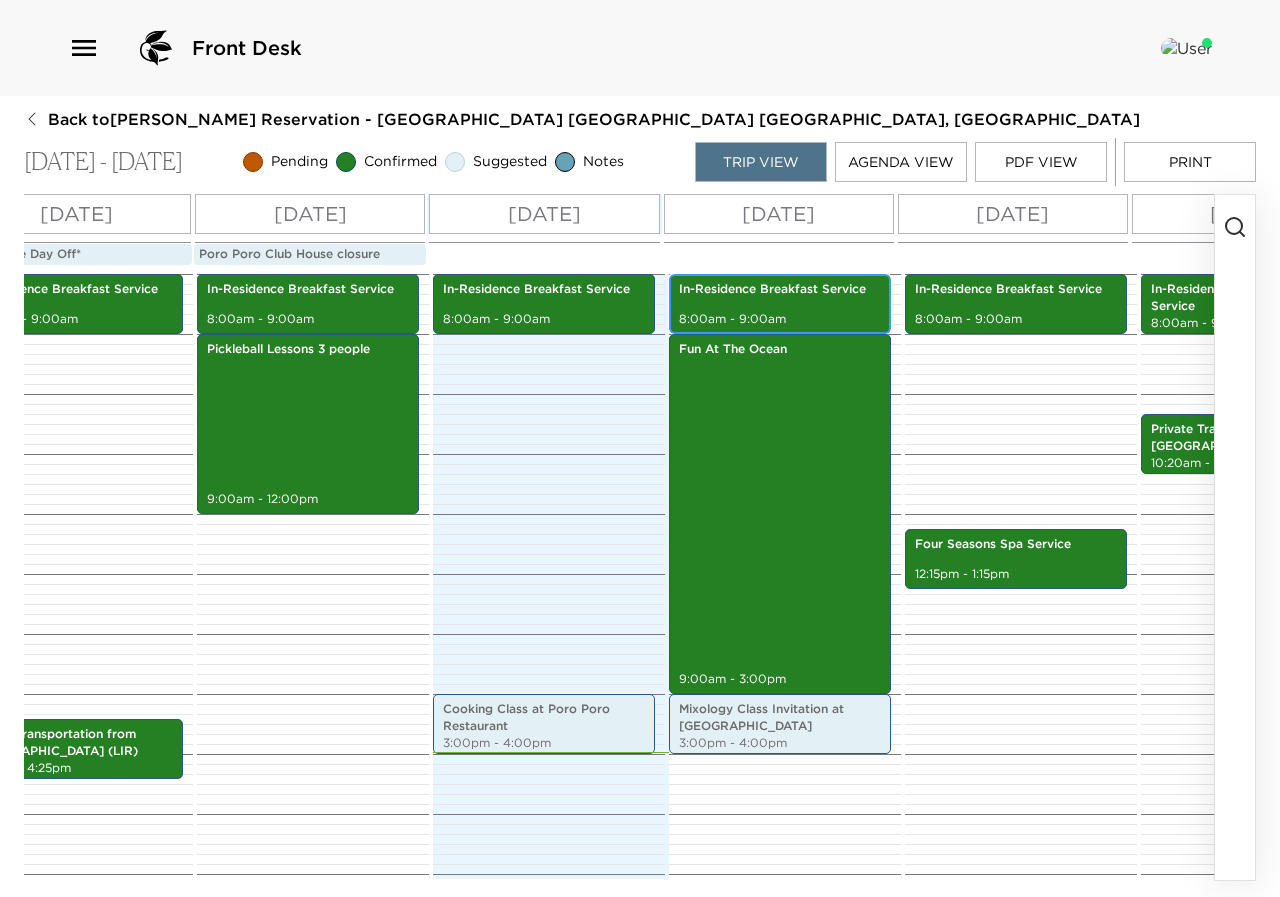 click on "In-Residence Breakfast Service 8:00am - 9:00am" at bounding box center [780, 304] 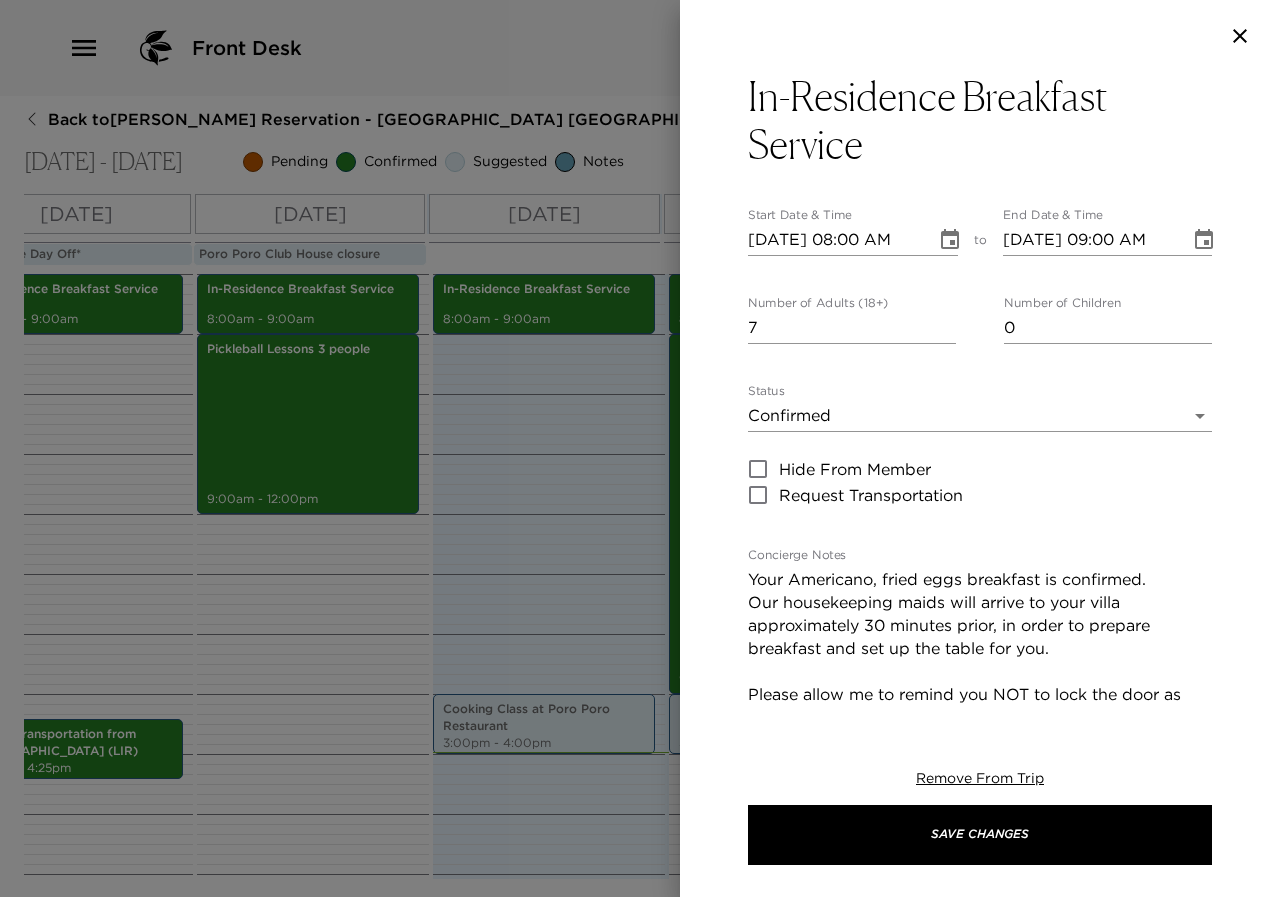 click at bounding box center [640, 448] 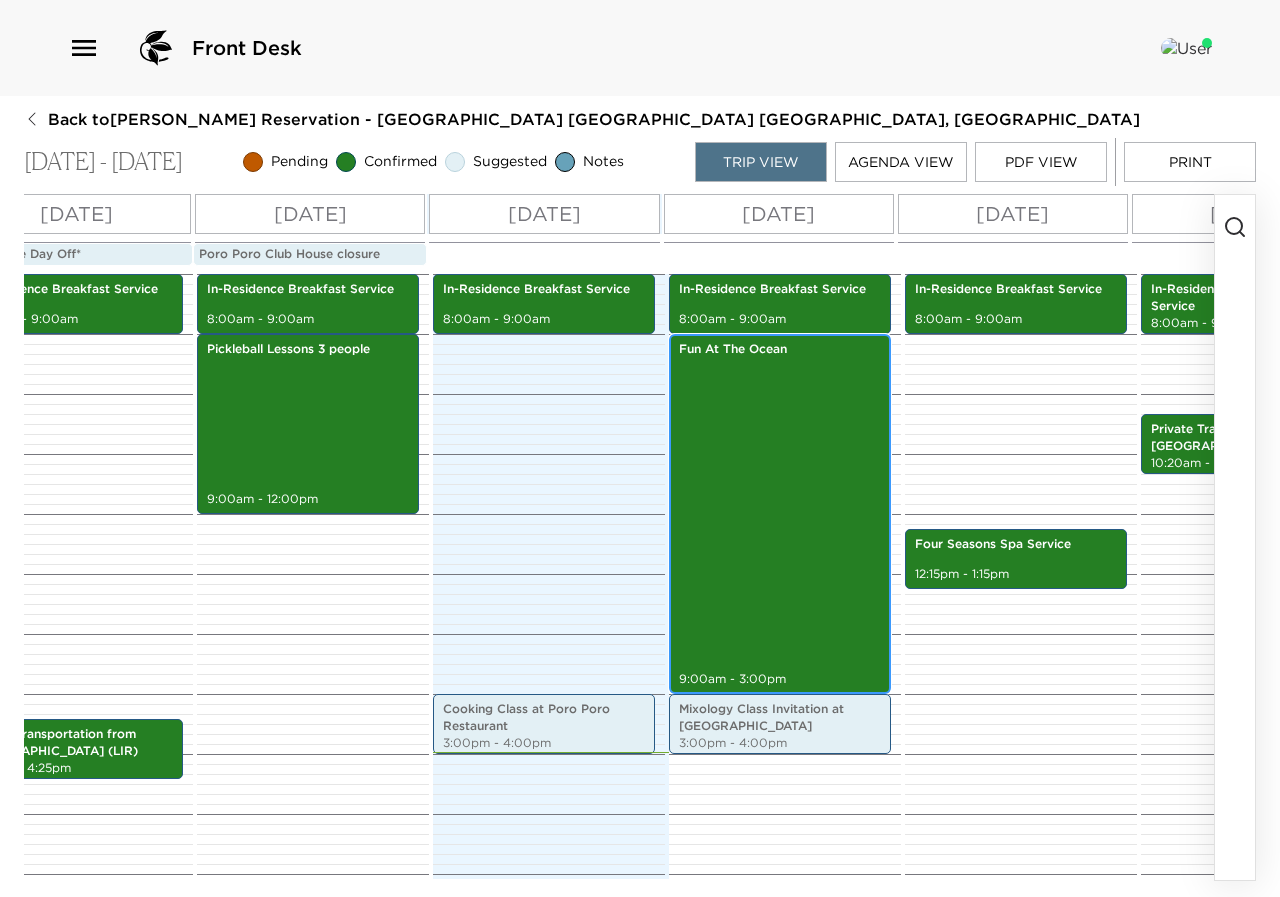 click on "Fun At The Ocean 9:00am - 3:00pm" at bounding box center (780, 514) 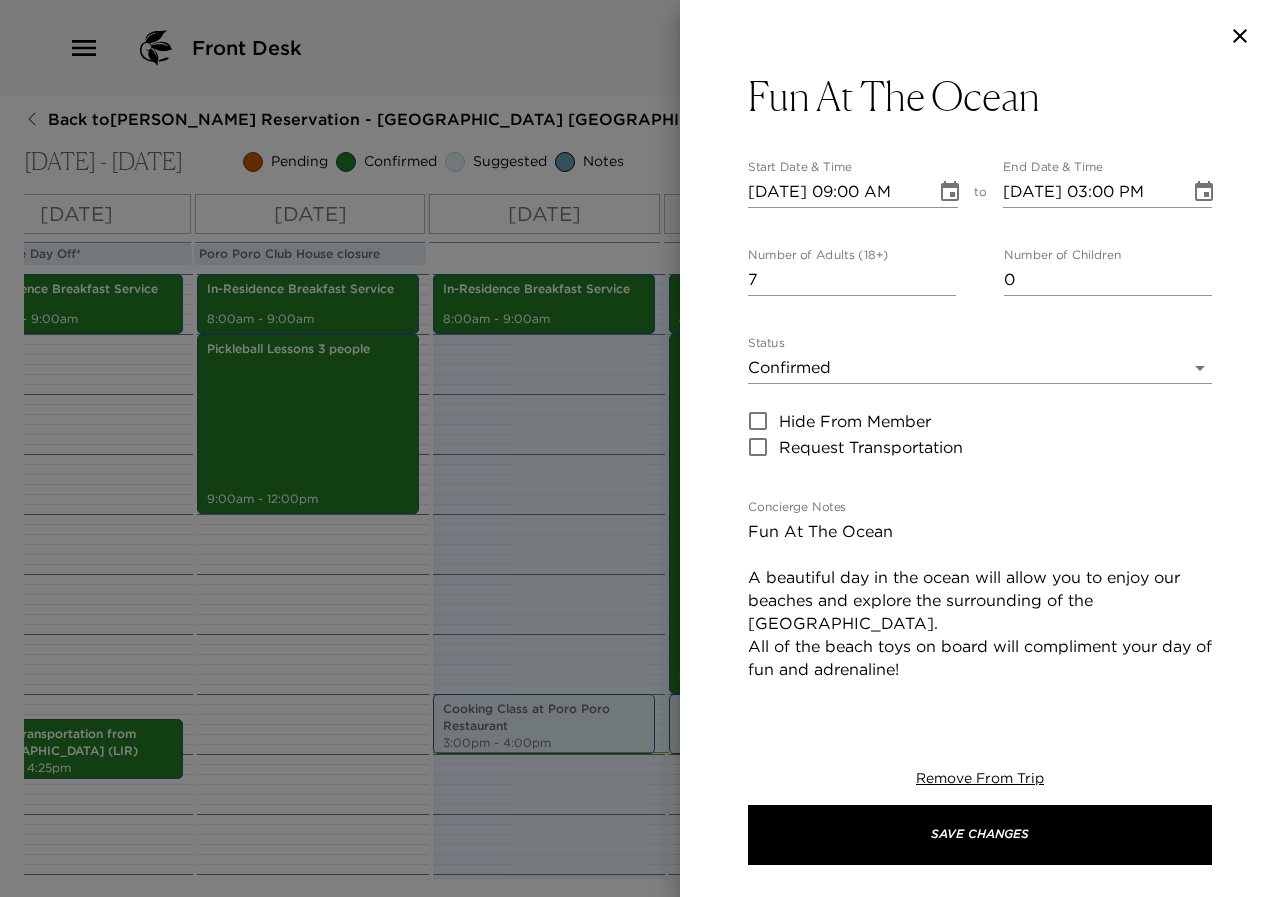 click at bounding box center (640, 448) 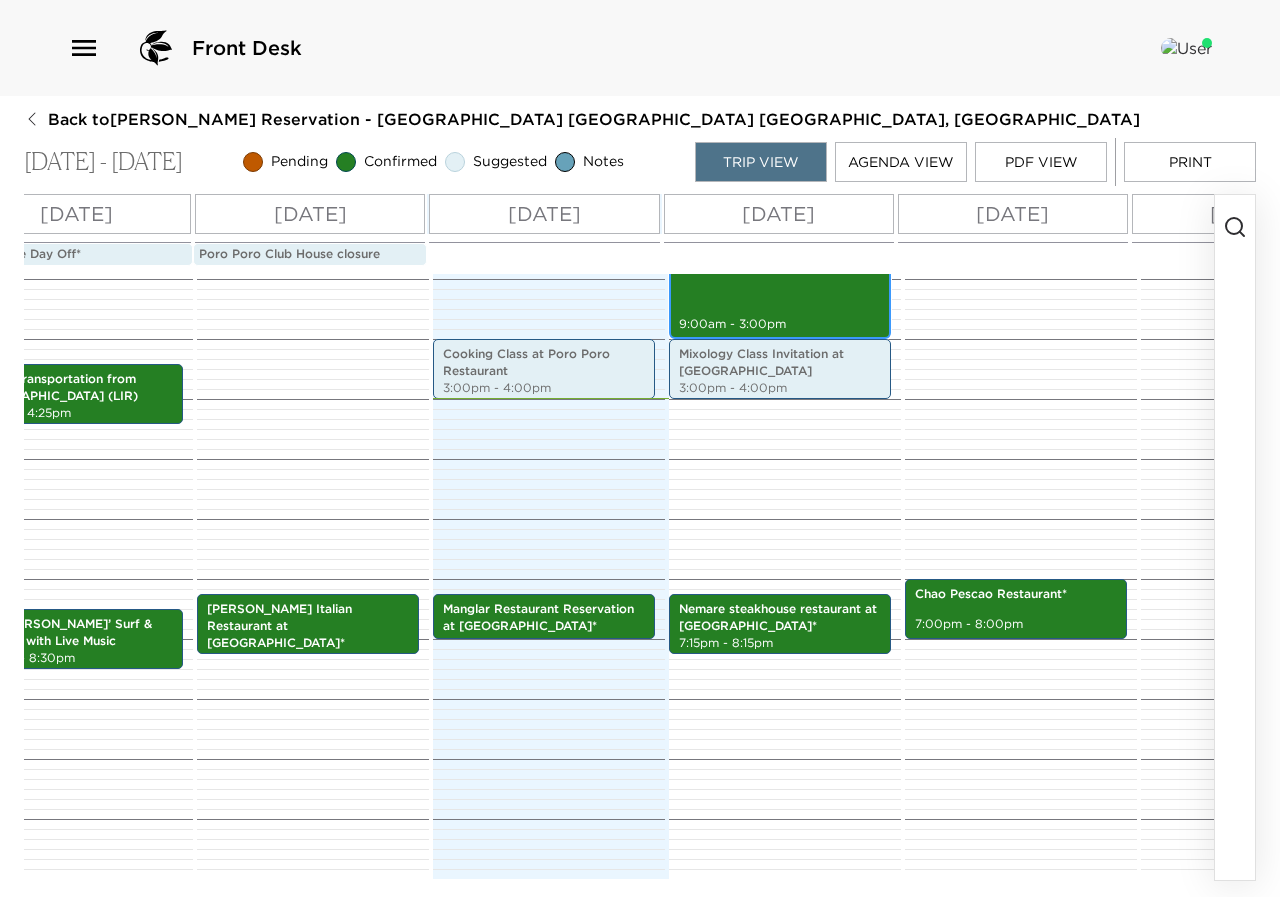 scroll, scrollTop: 850, scrollLeft: 0, axis: vertical 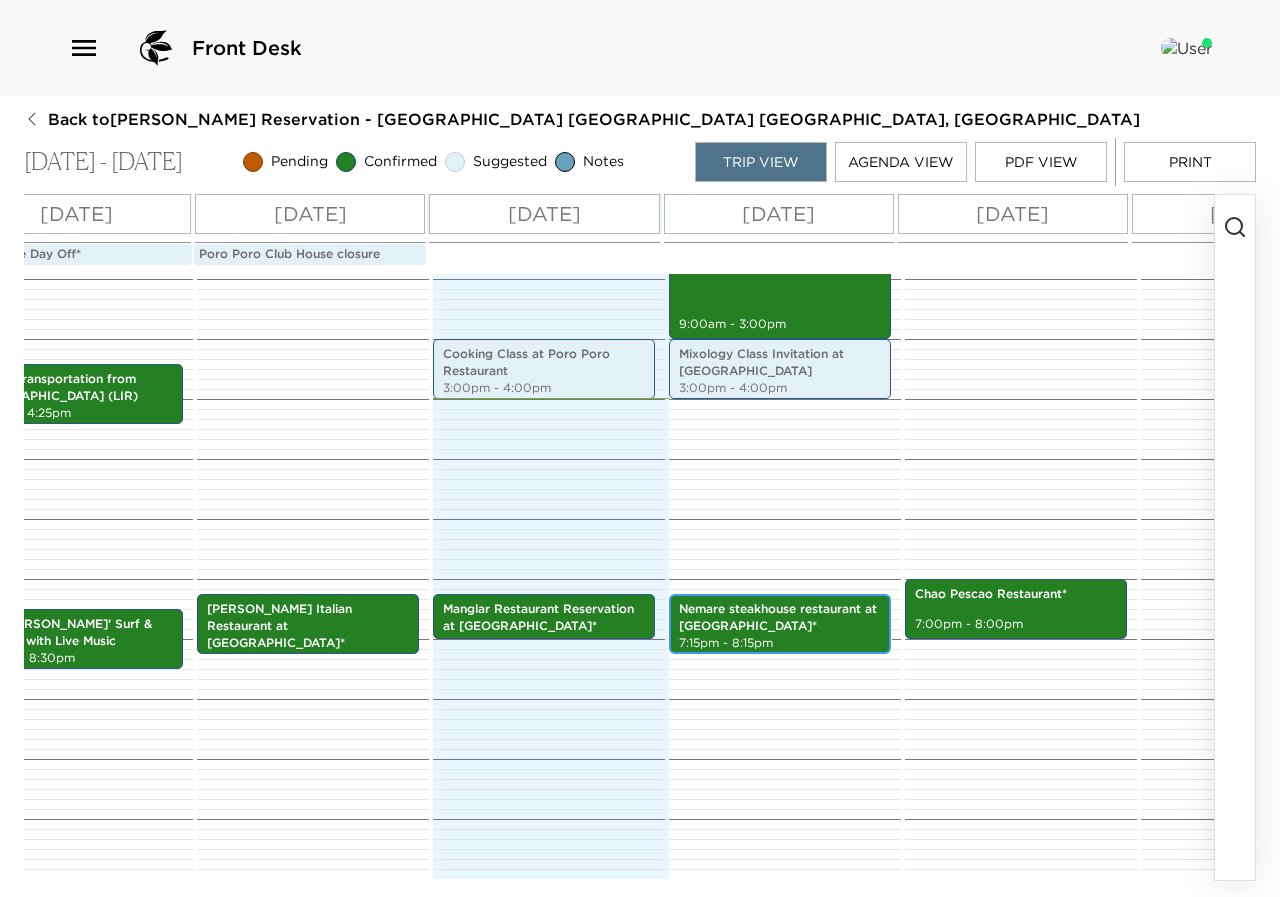 click on "Nemare steakhouse restaurant at Four Seasons golf course*" at bounding box center (780, 618) 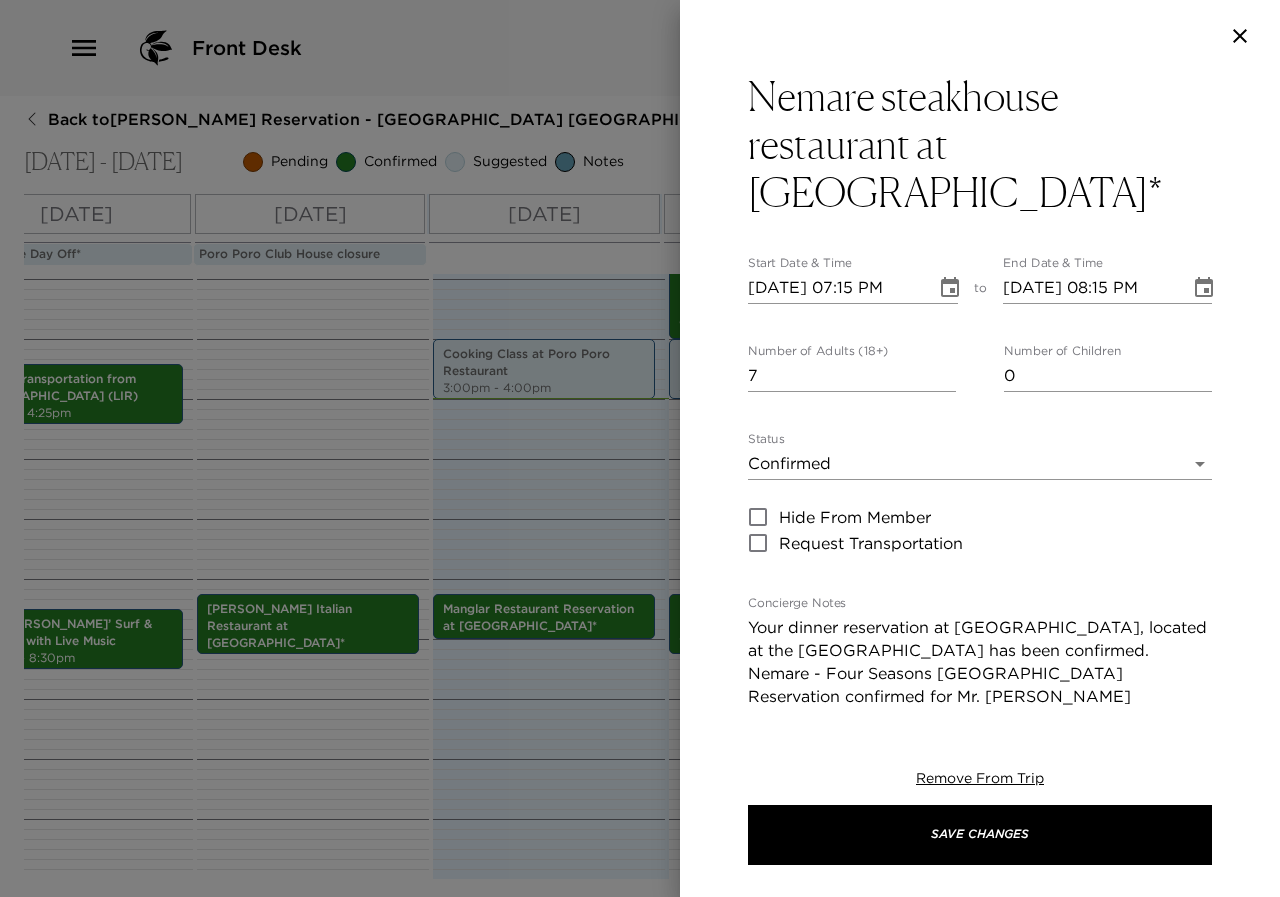 click at bounding box center [640, 448] 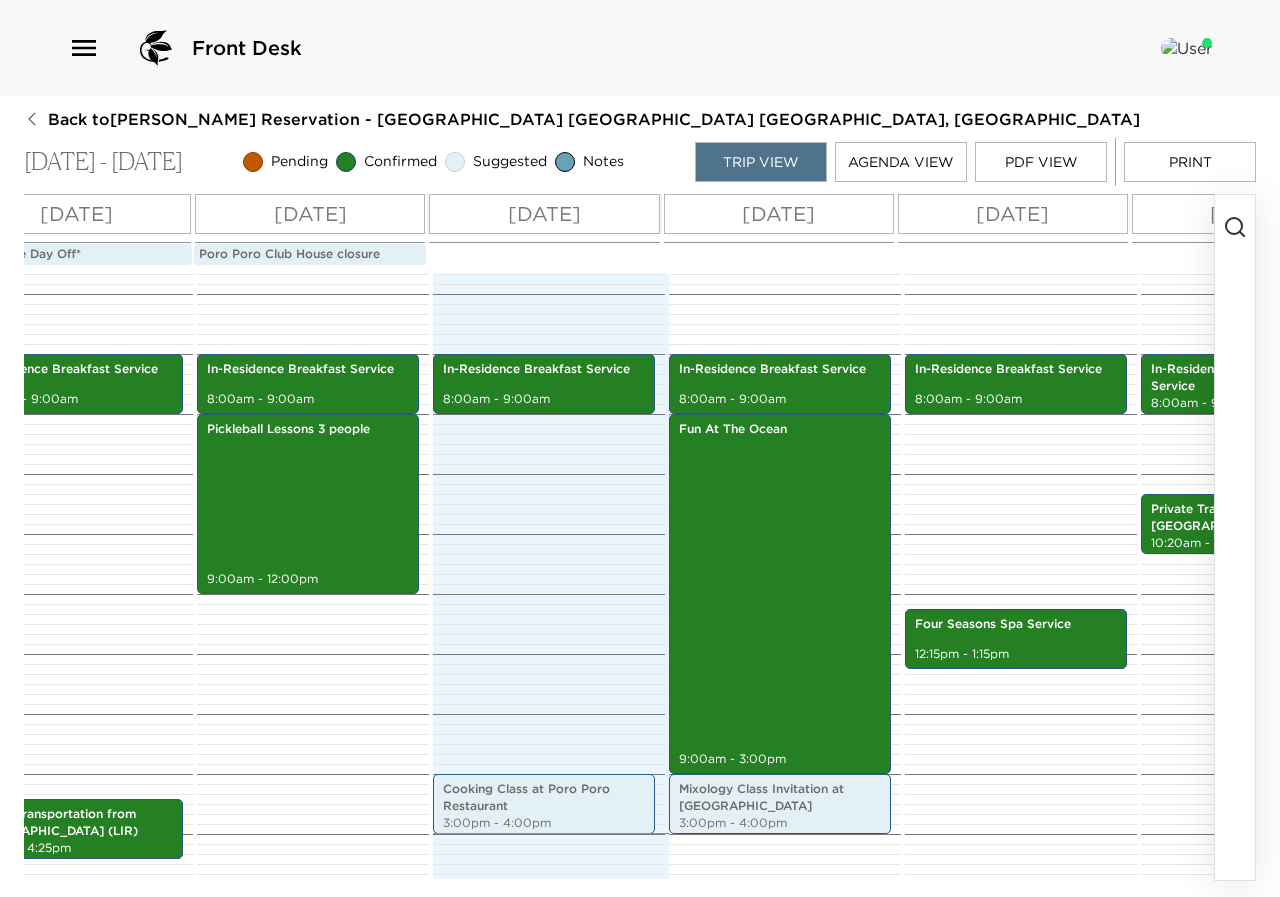 scroll, scrollTop: 800, scrollLeft: 0, axis: vertical 